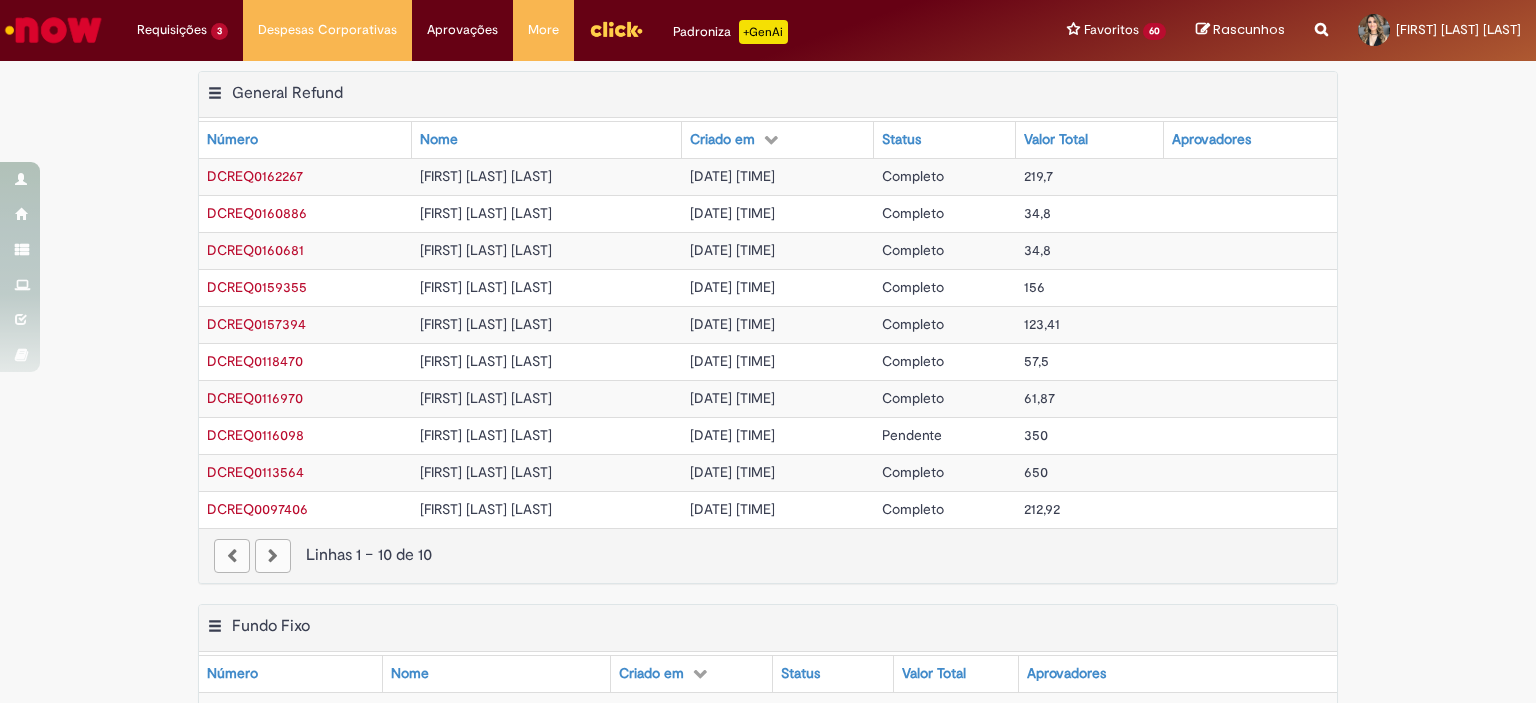 scroll, scrollTop: 0, scrollLeft: 0, axis: both 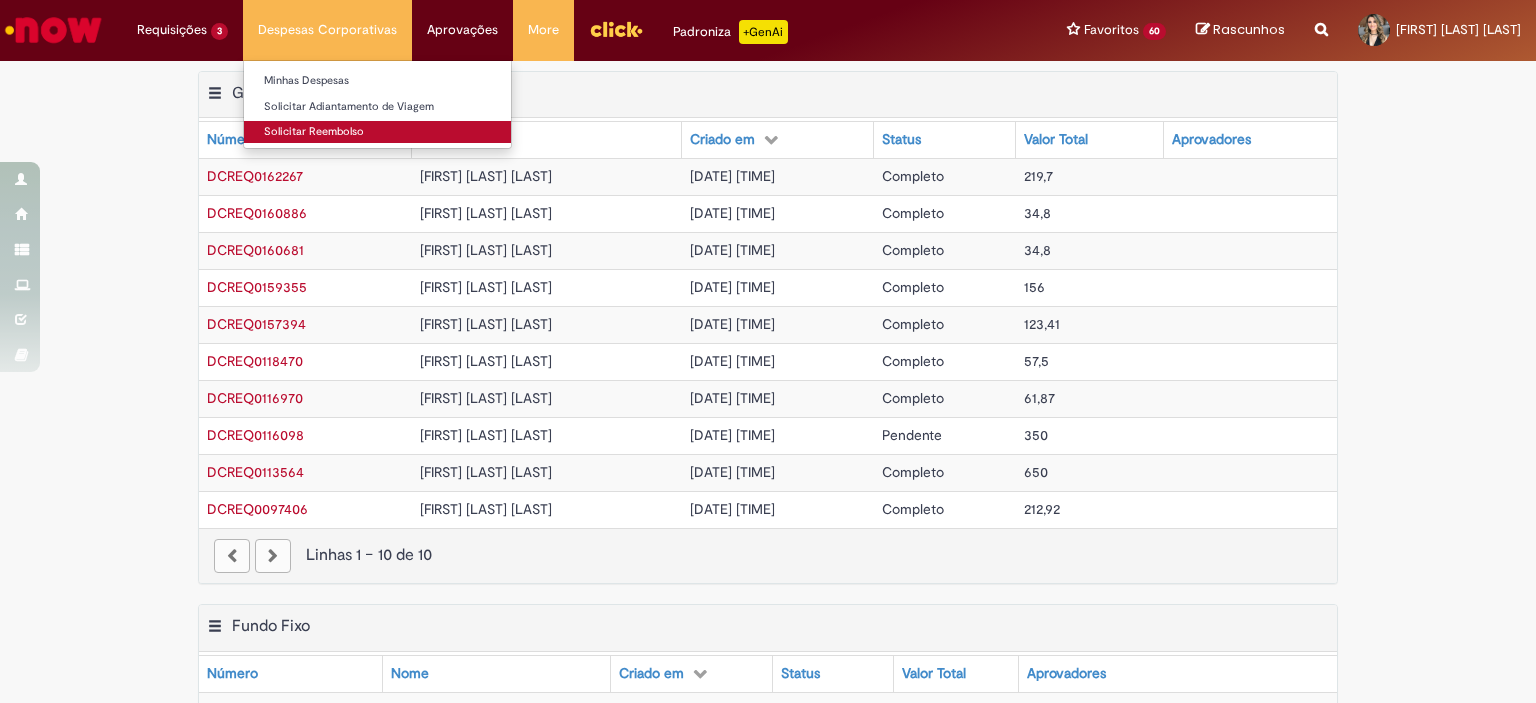 click on "Solicitar Reembolso" at bounding box center (377, 132) 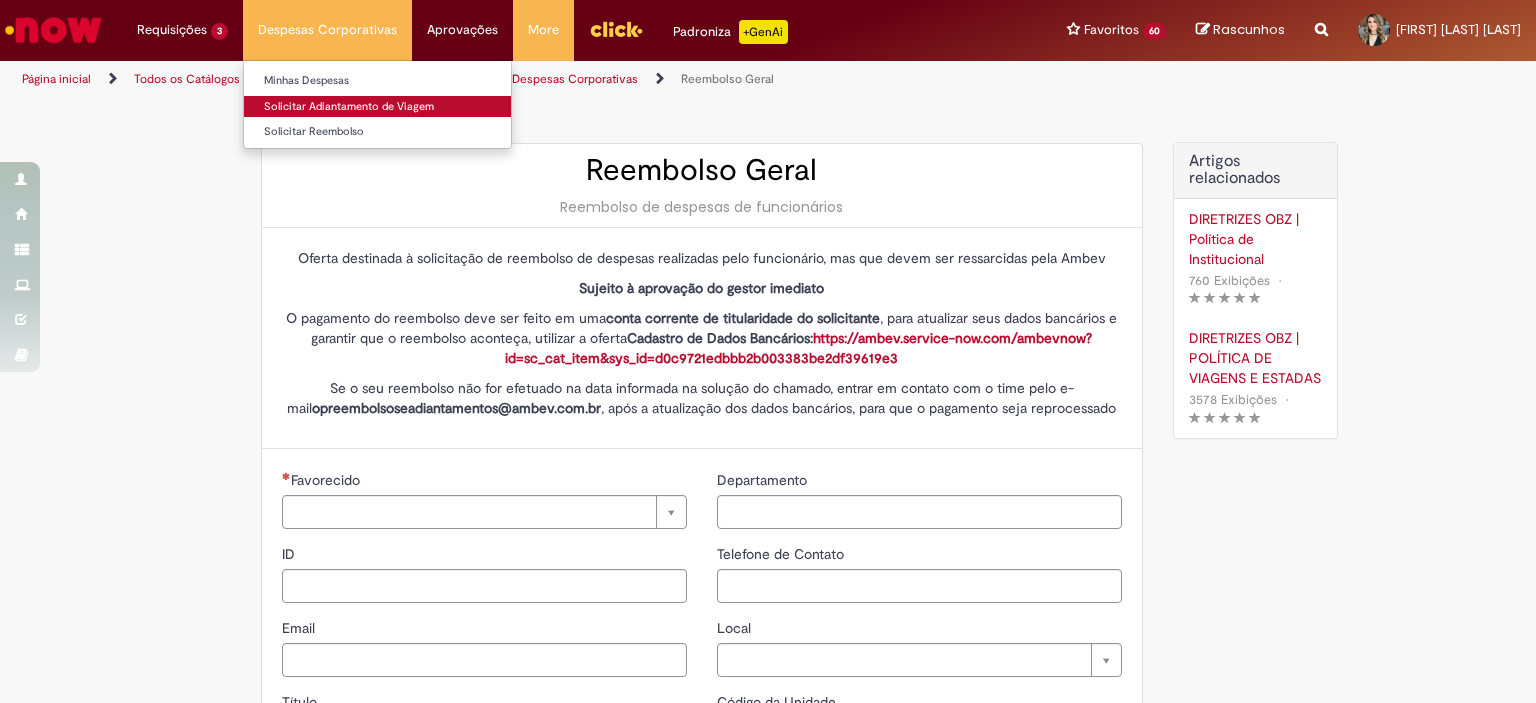 type on "********" 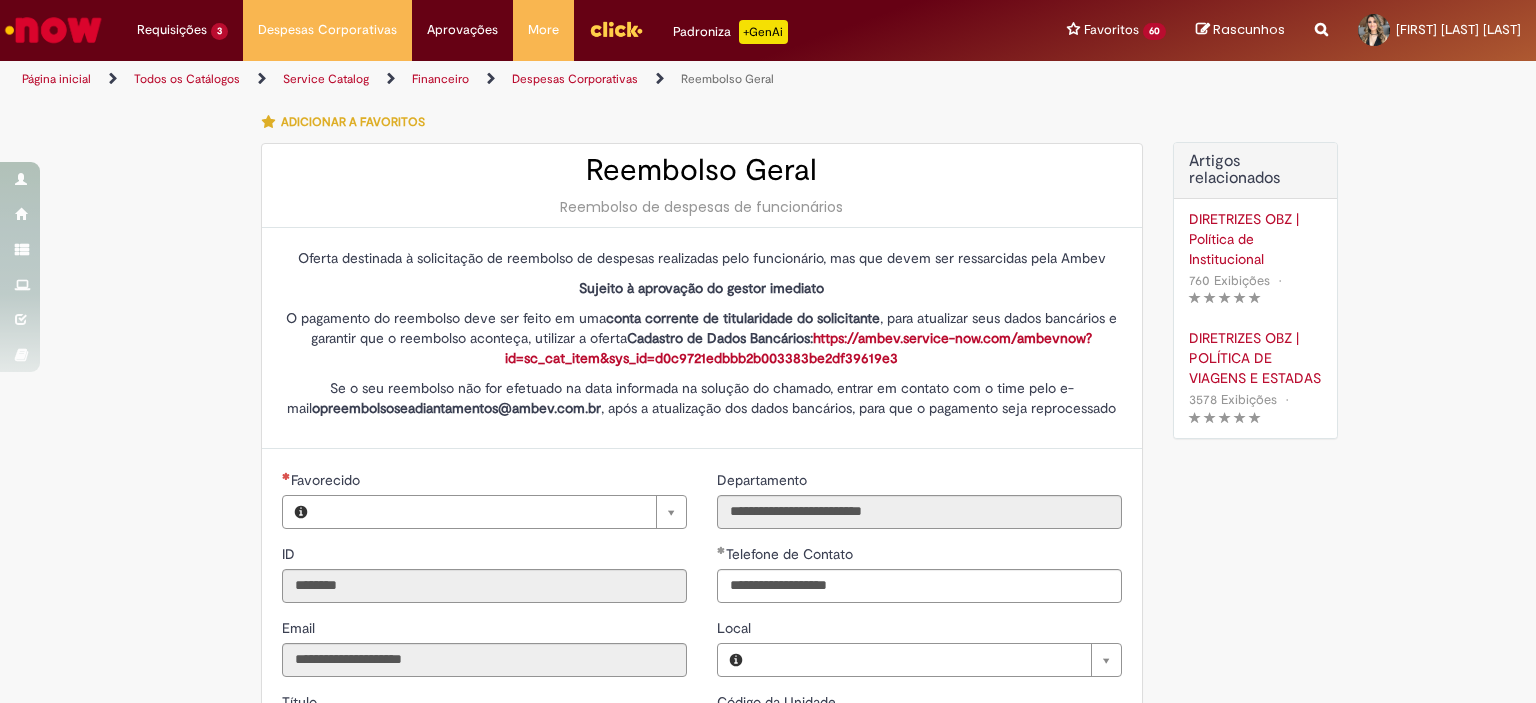 type on "**********" 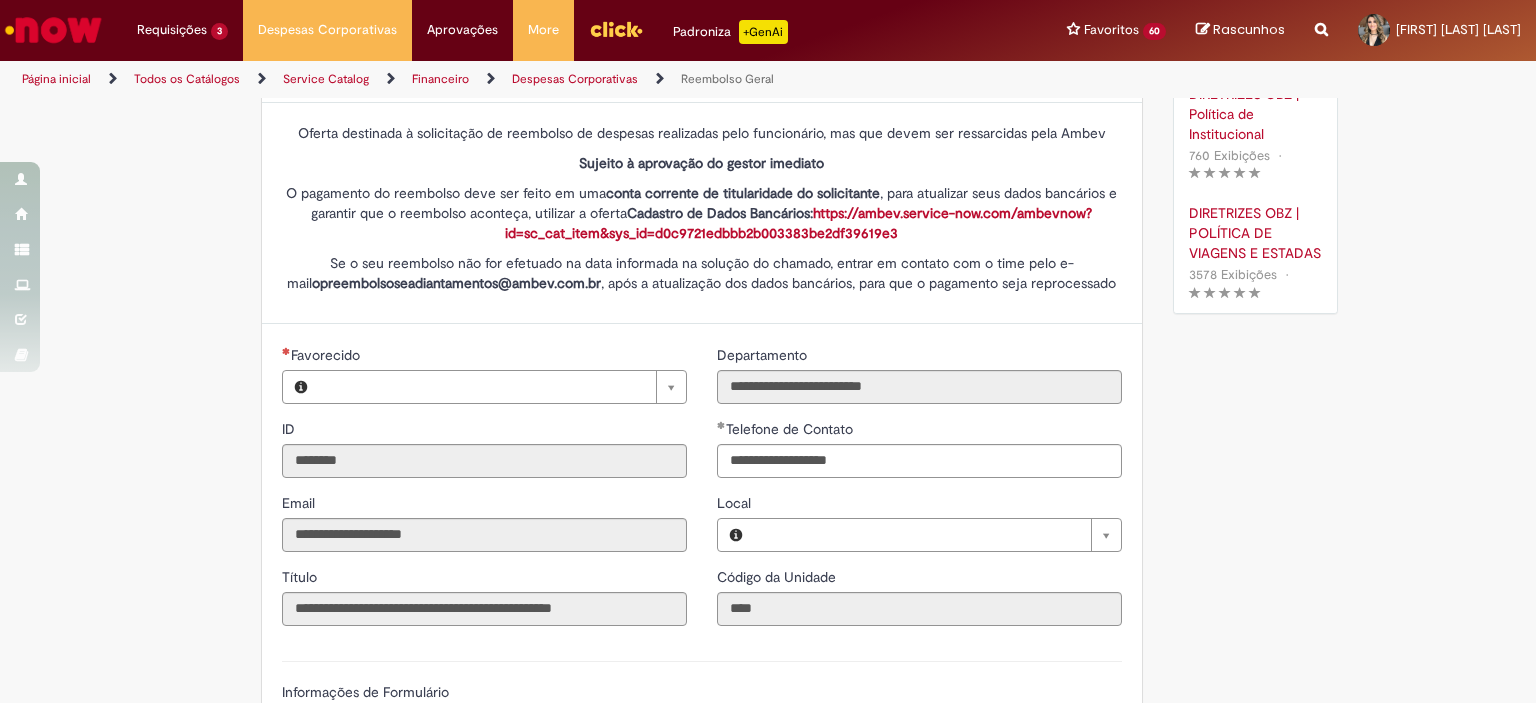 type on "**********" 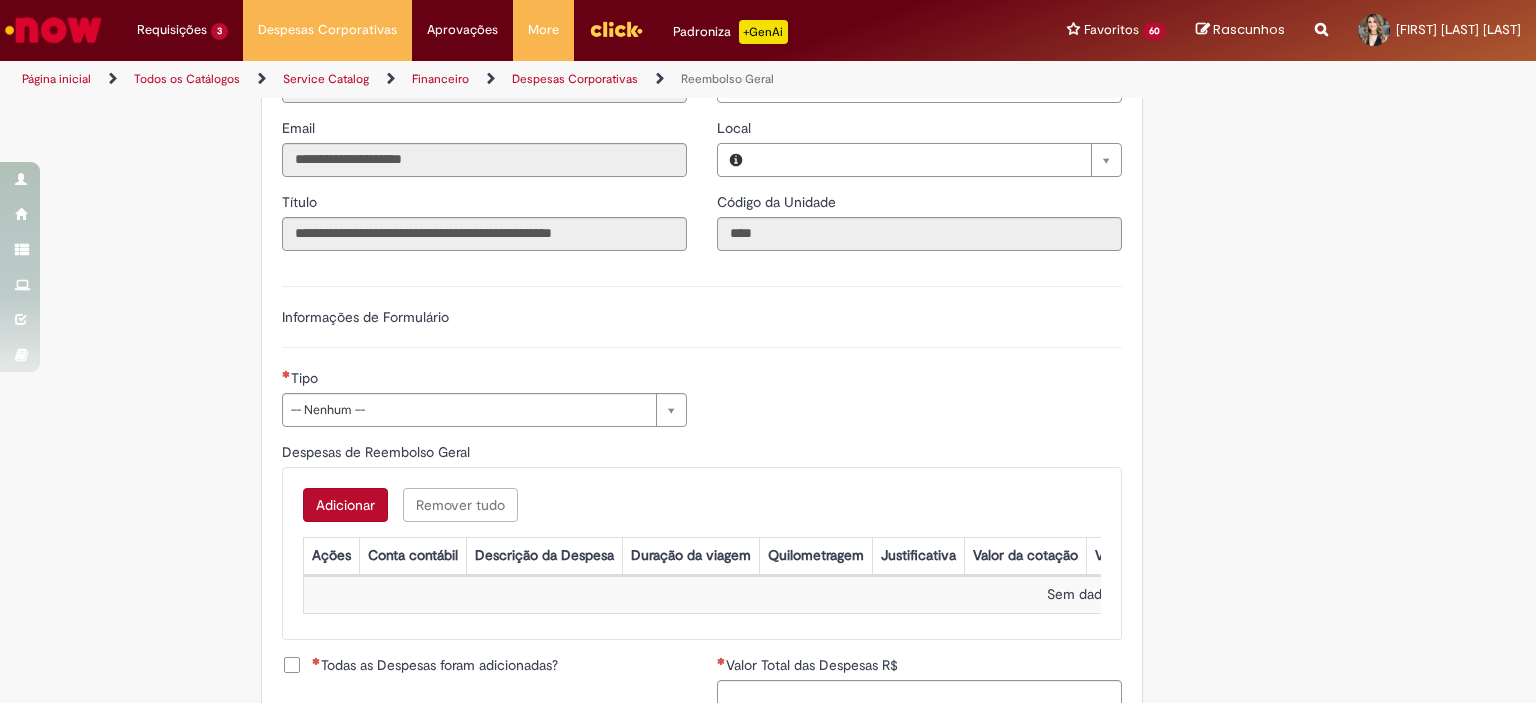 type on "**********" 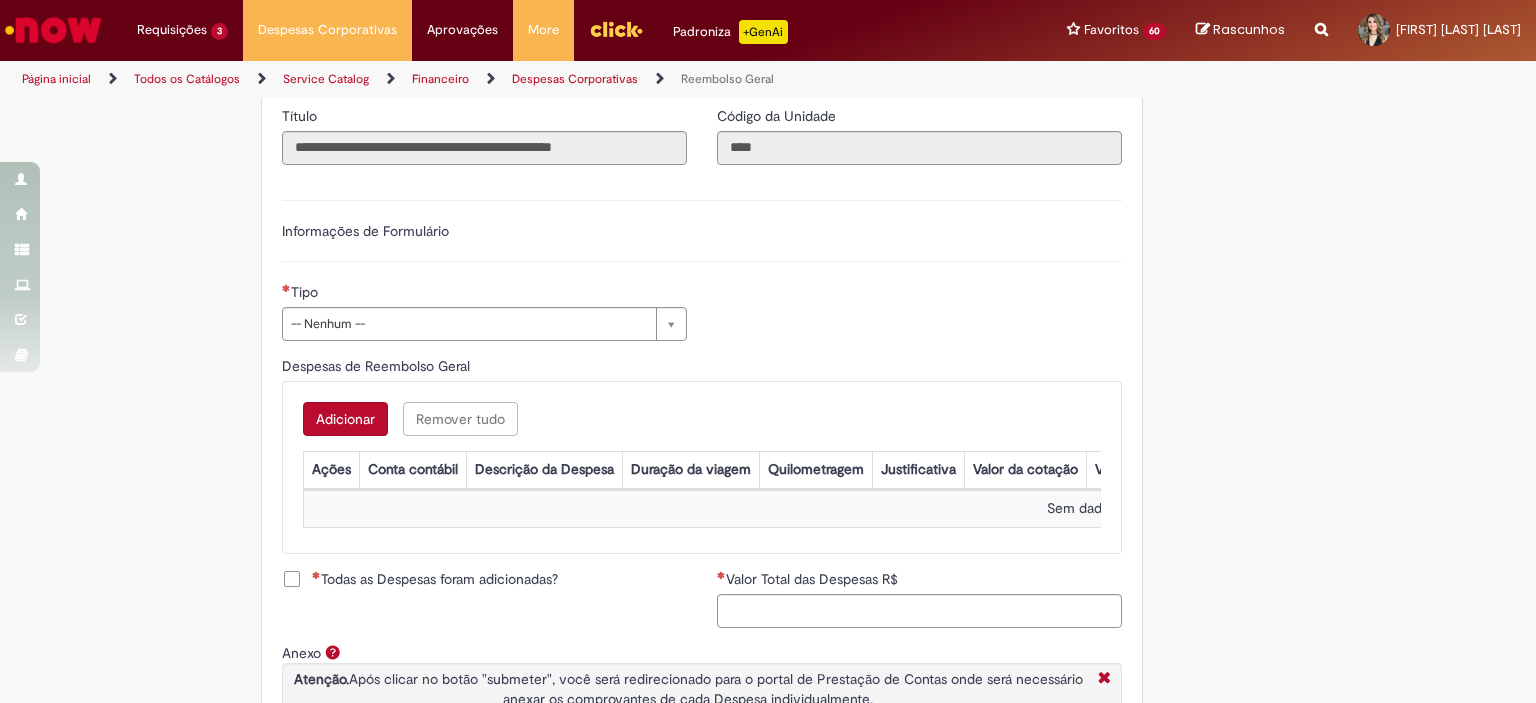 scroll, scrollTop: 700, scrollLeft: 0, axis: vertical 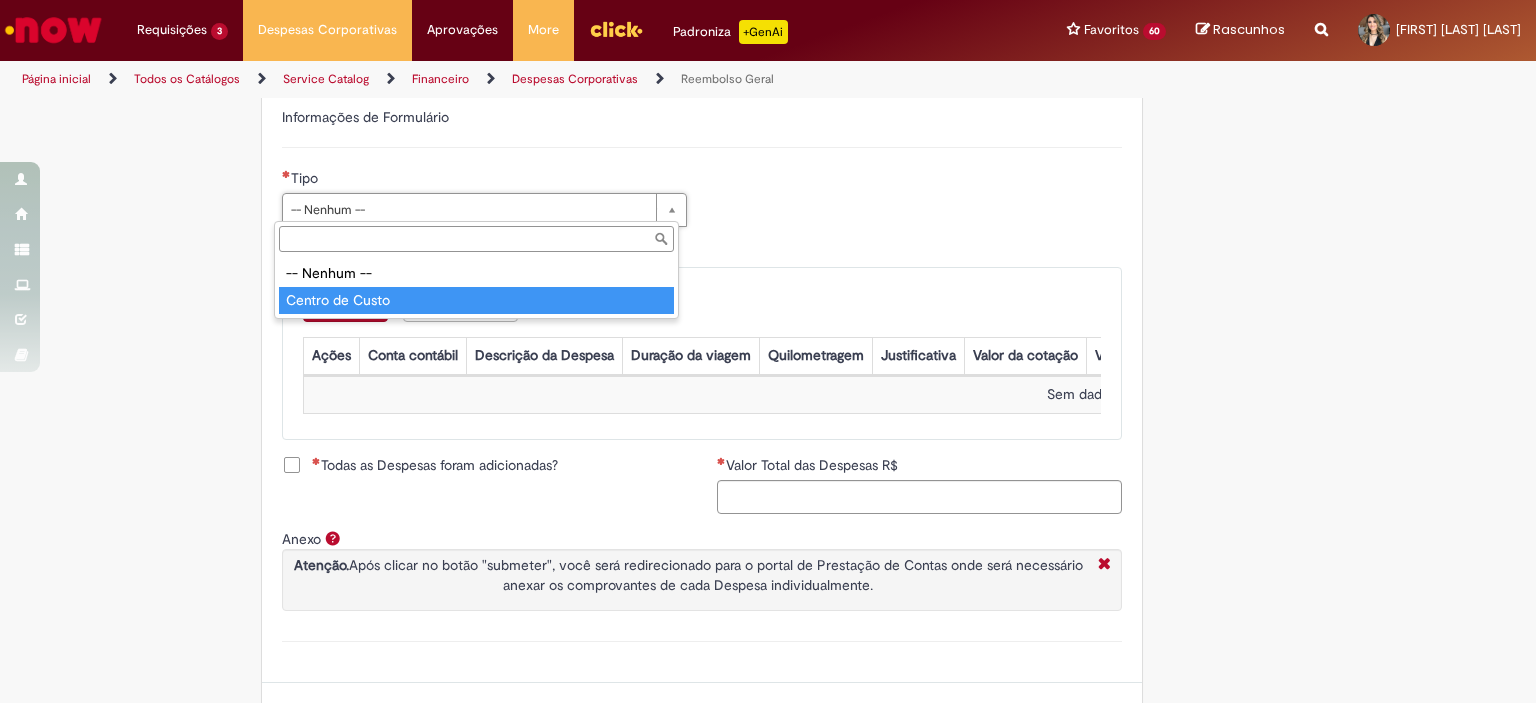 type on "**********" 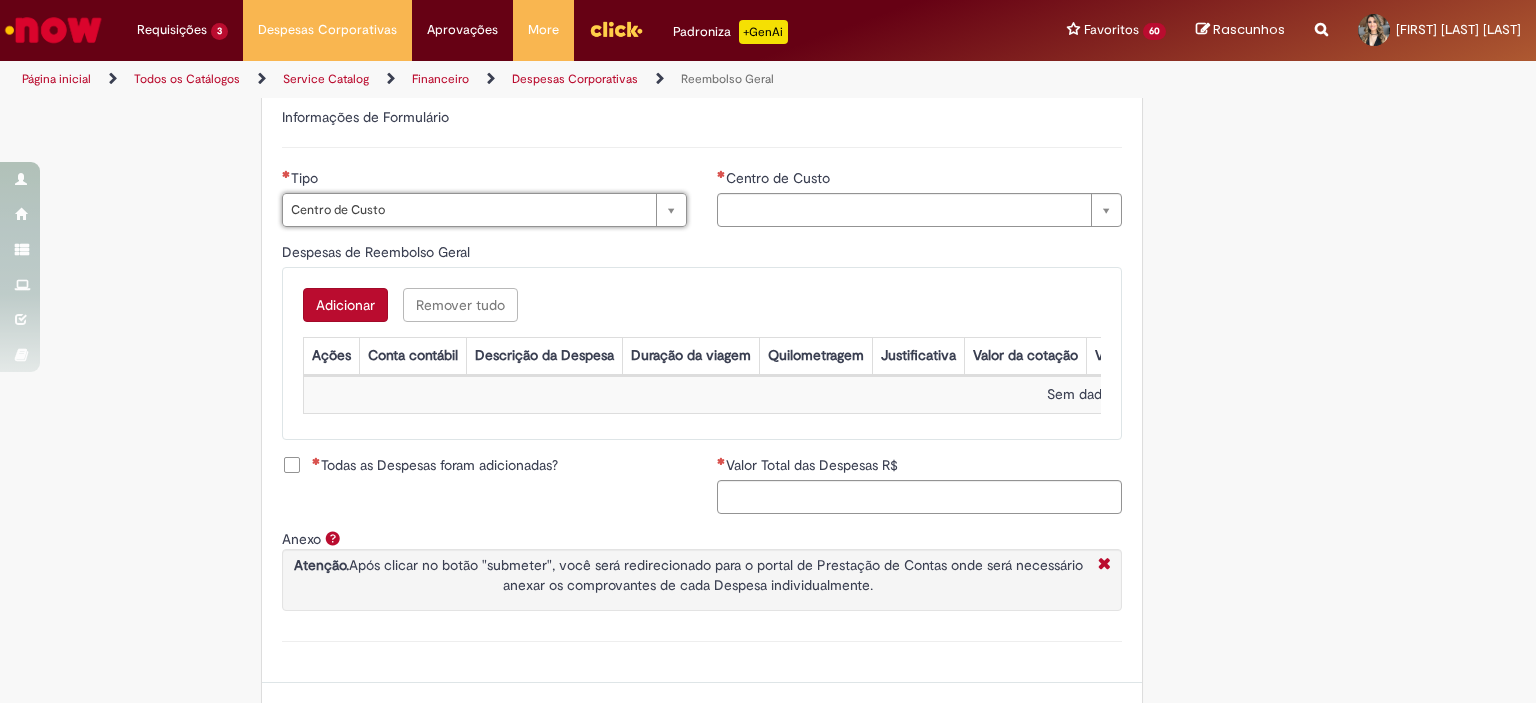 type on "**********" 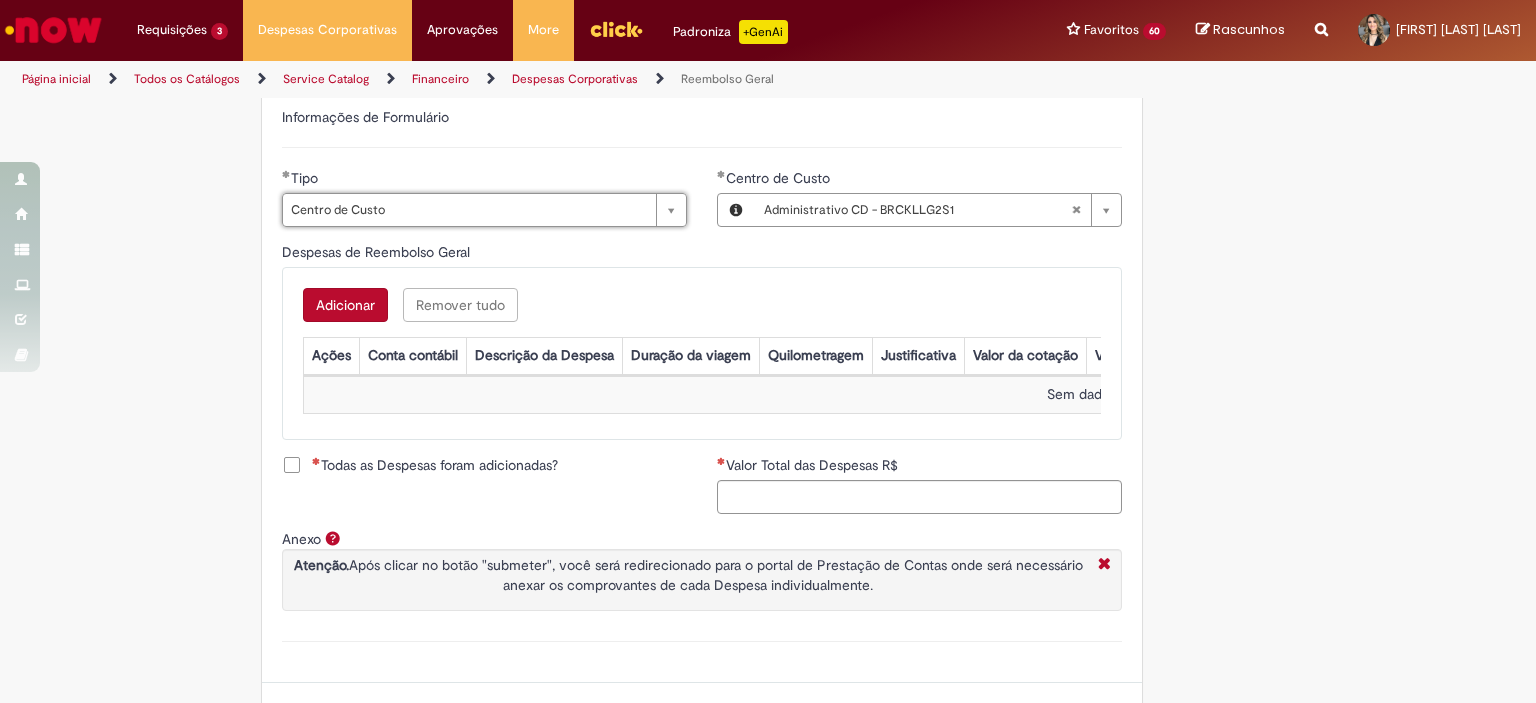 type 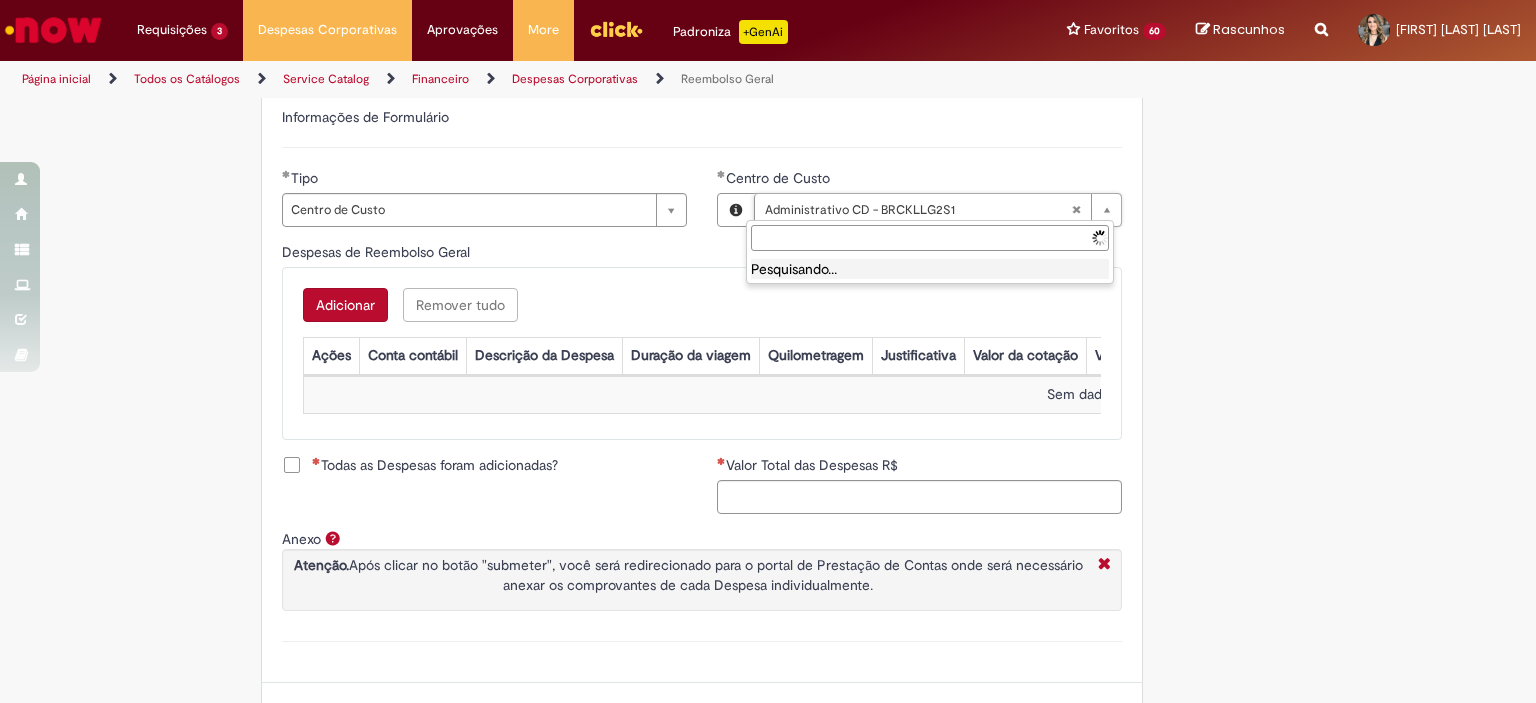 type on "**********" 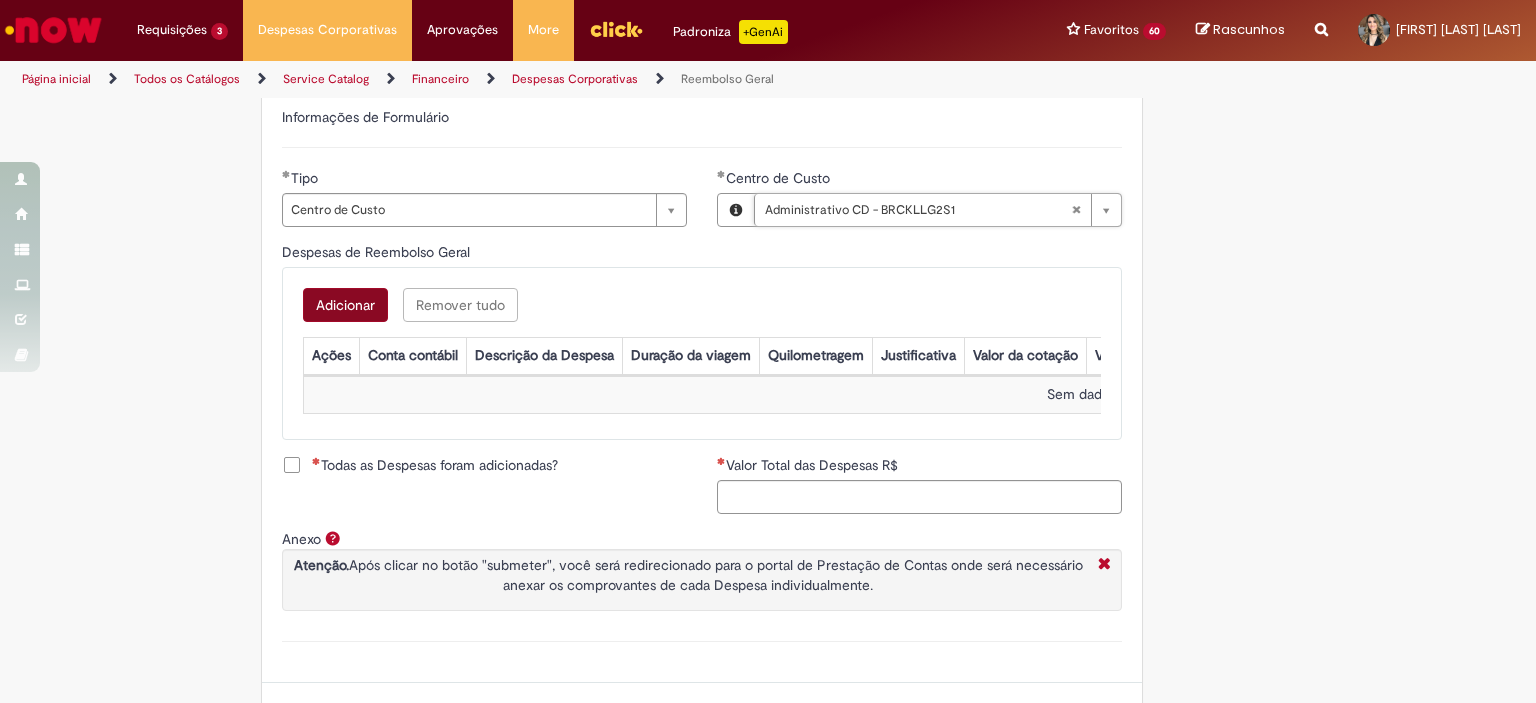 scroll, scrollTop: 0, scrollLeft: 207, axis: horizontal 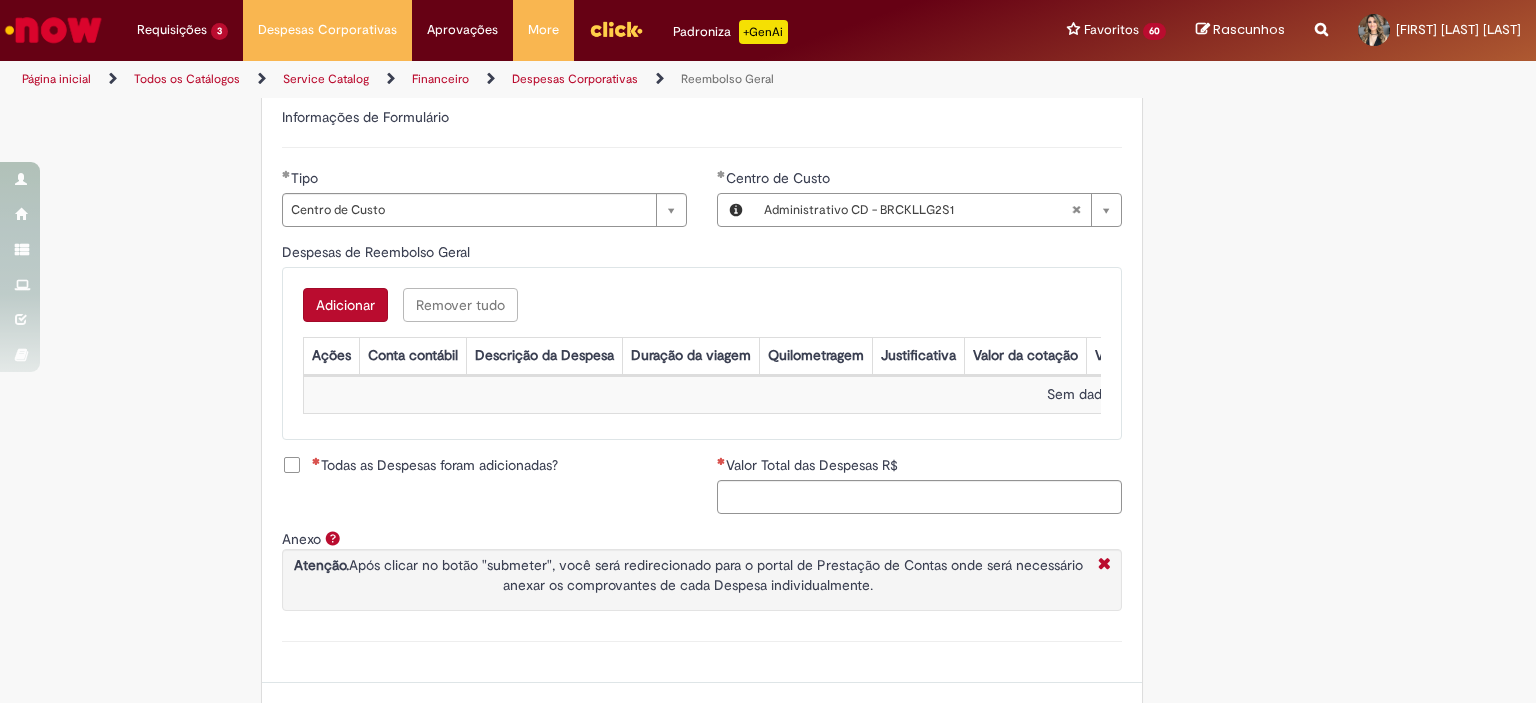 click on "Adicionar" at bounding box center (345, 305) 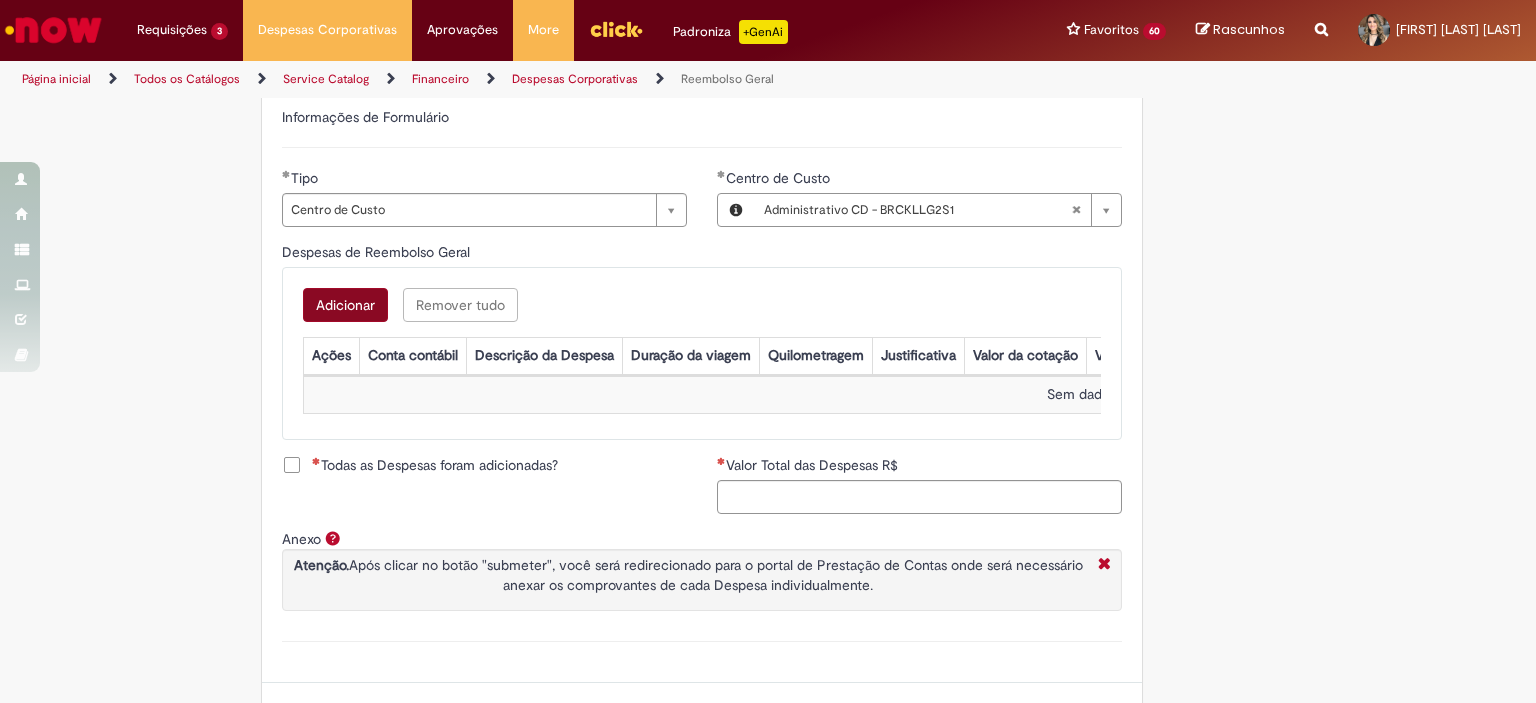 scroll, scrollTop: 0, scrollLeft: 0, axis: both 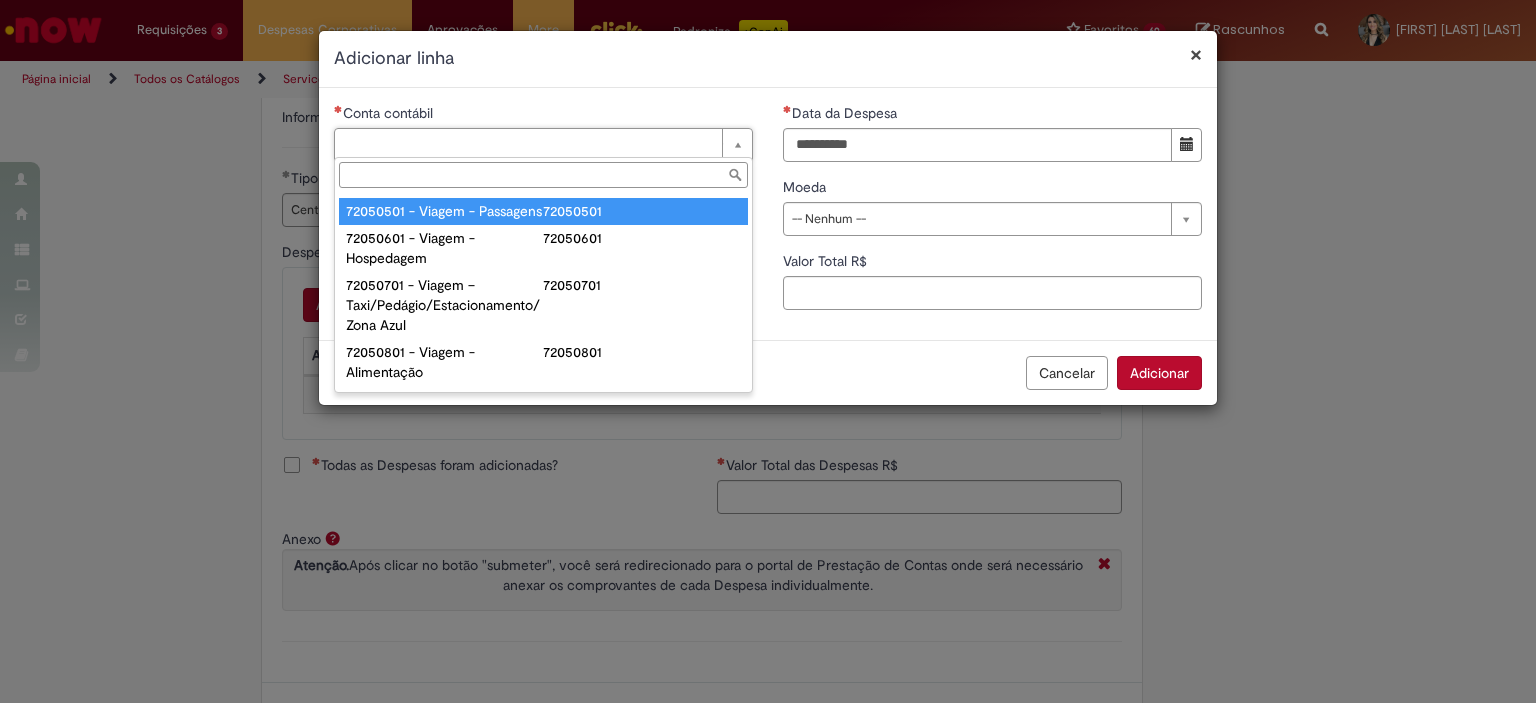 type on "**********" 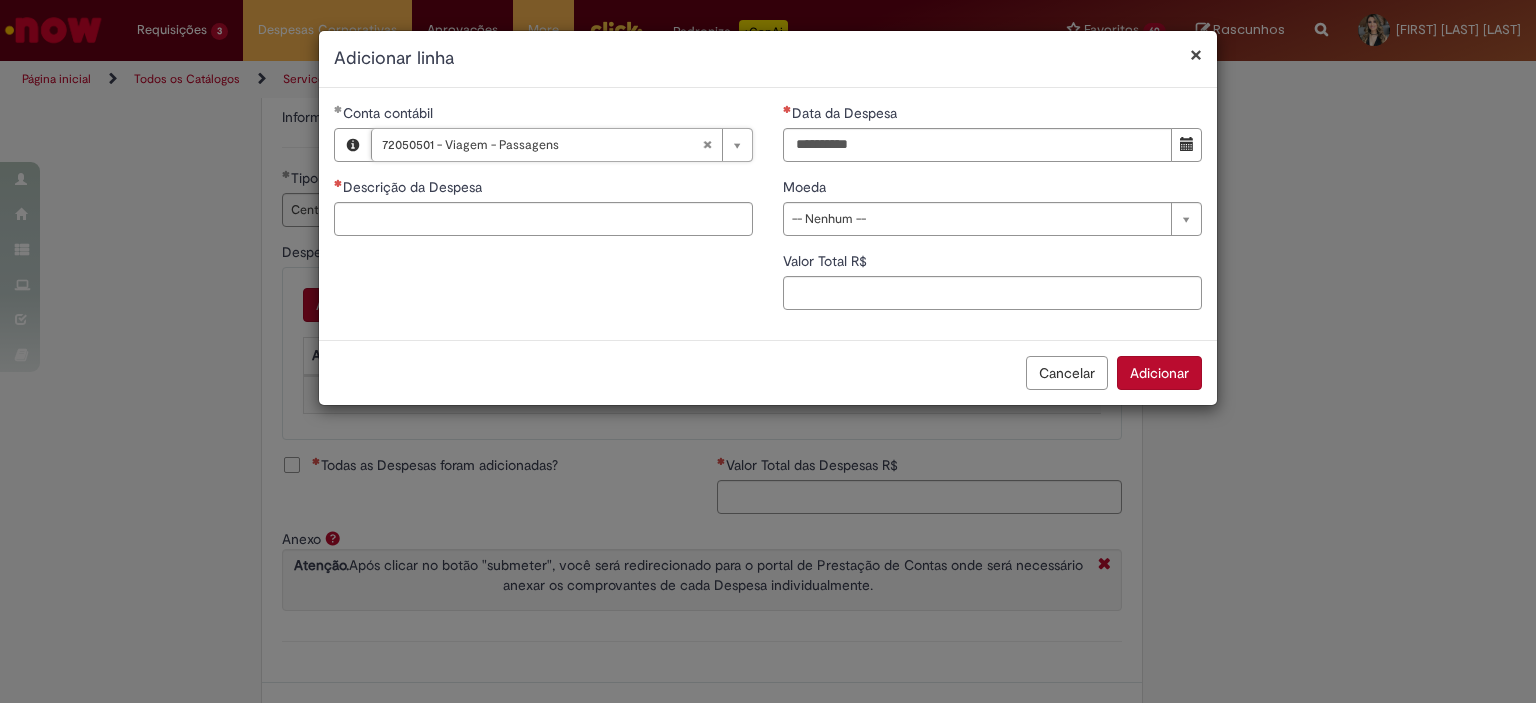 click at bounding box center [1186, 145] 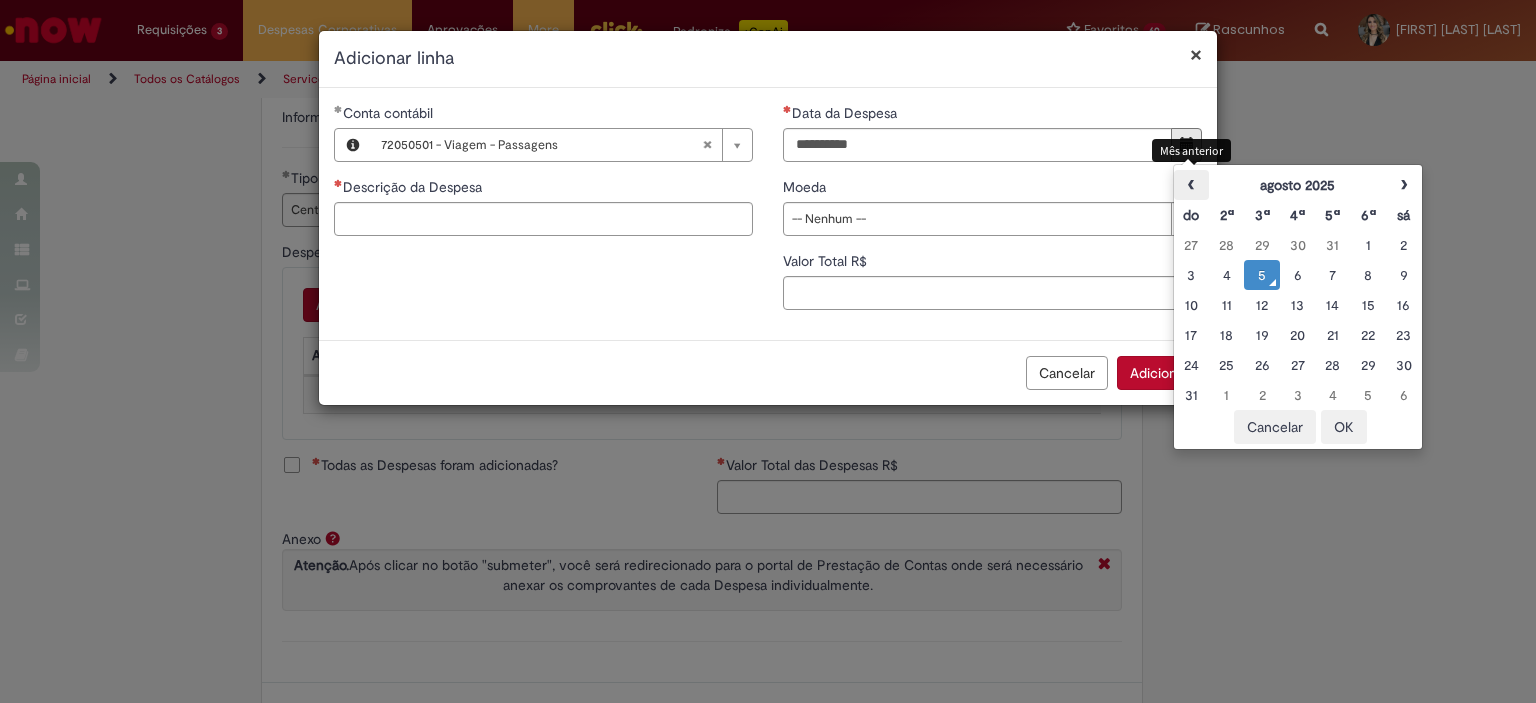 click on "‹" at bounding box center (1191, 185) 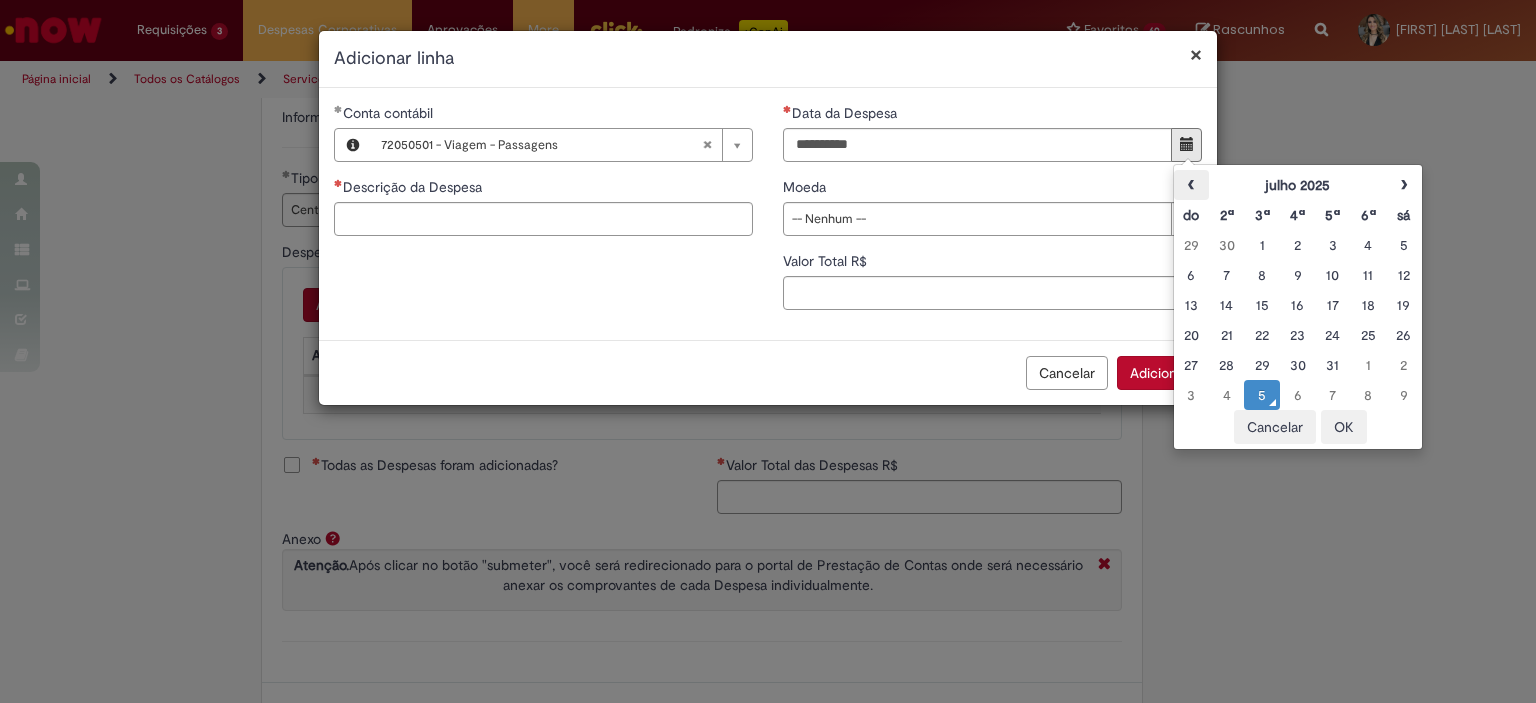 click on "‹" at bounding box center (1191, 185) 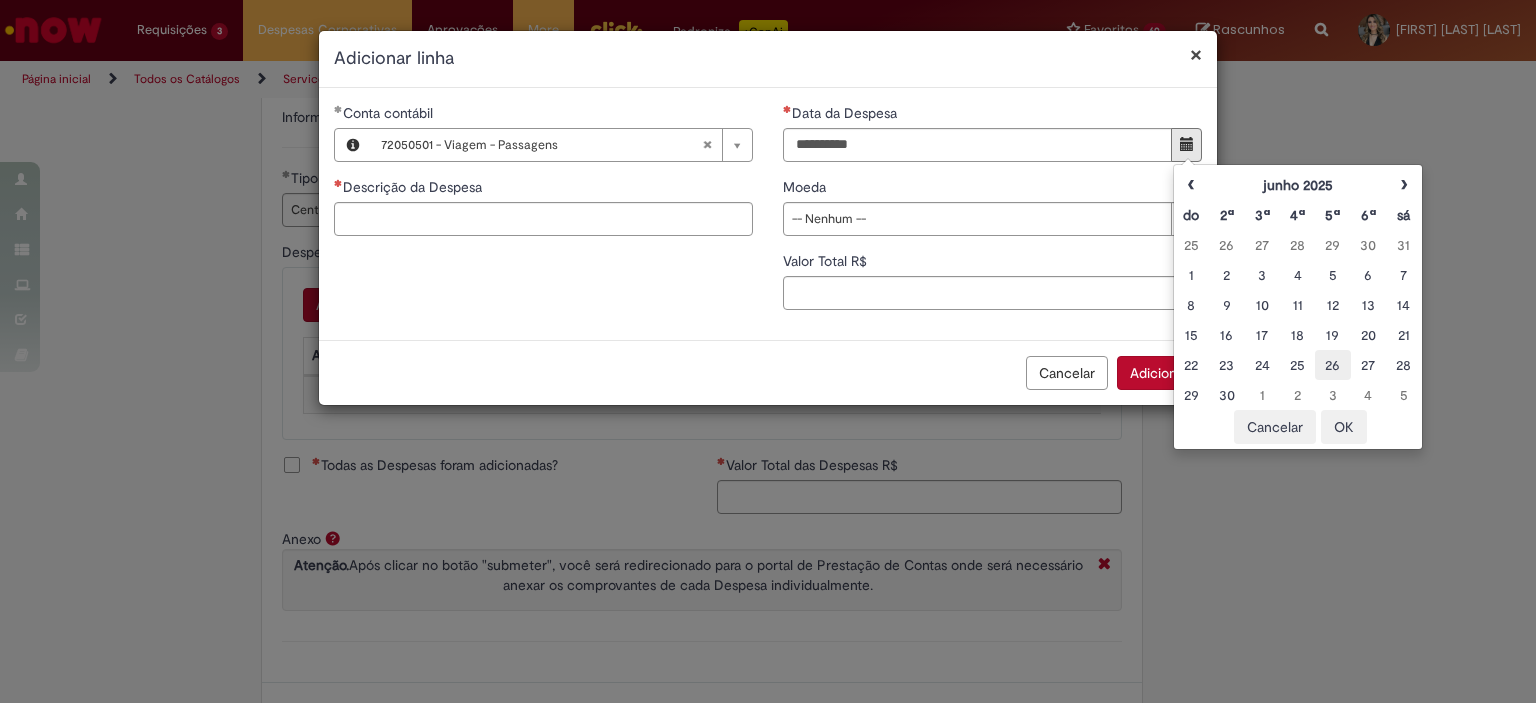 click on "26" at bounding box center (1332, 365) 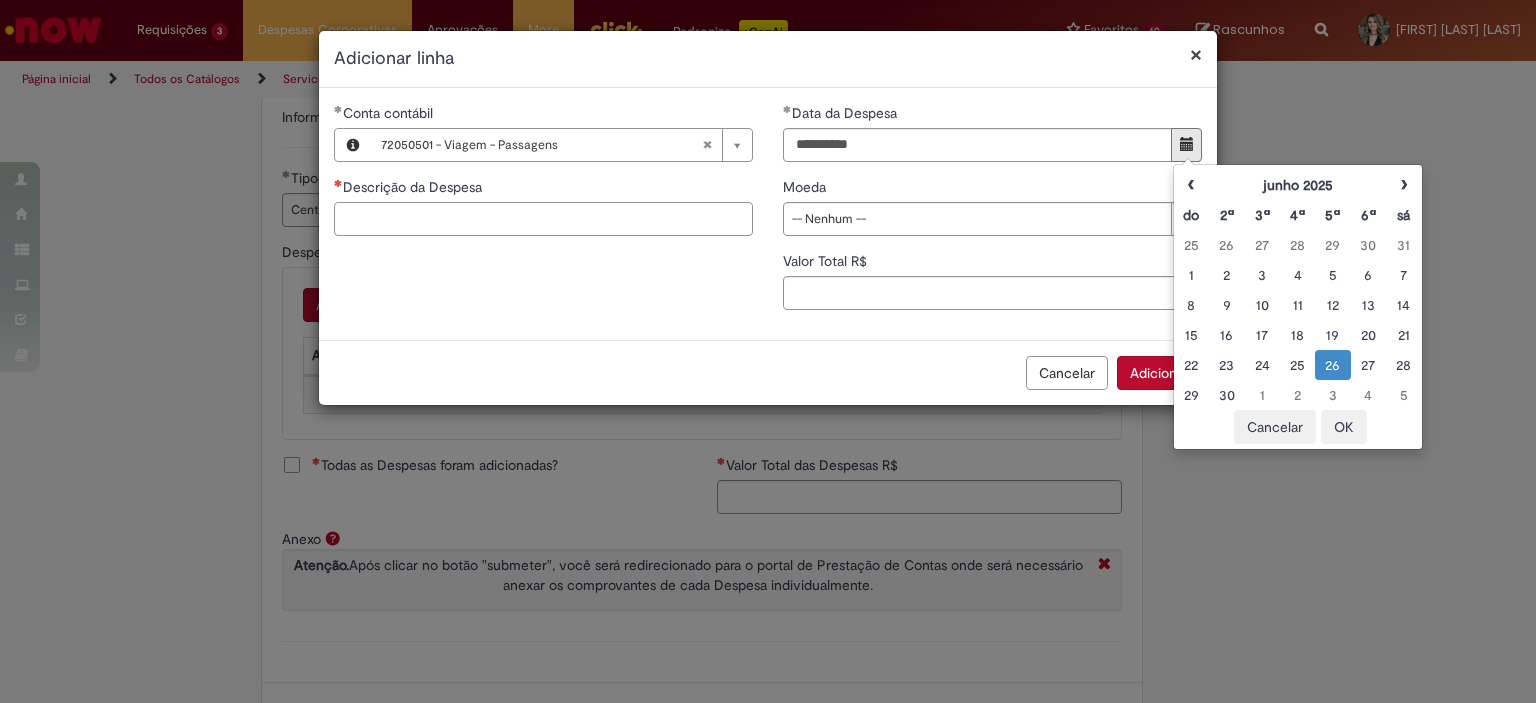 click on "Descrição da Despesa" at bounding box center (543, 219) 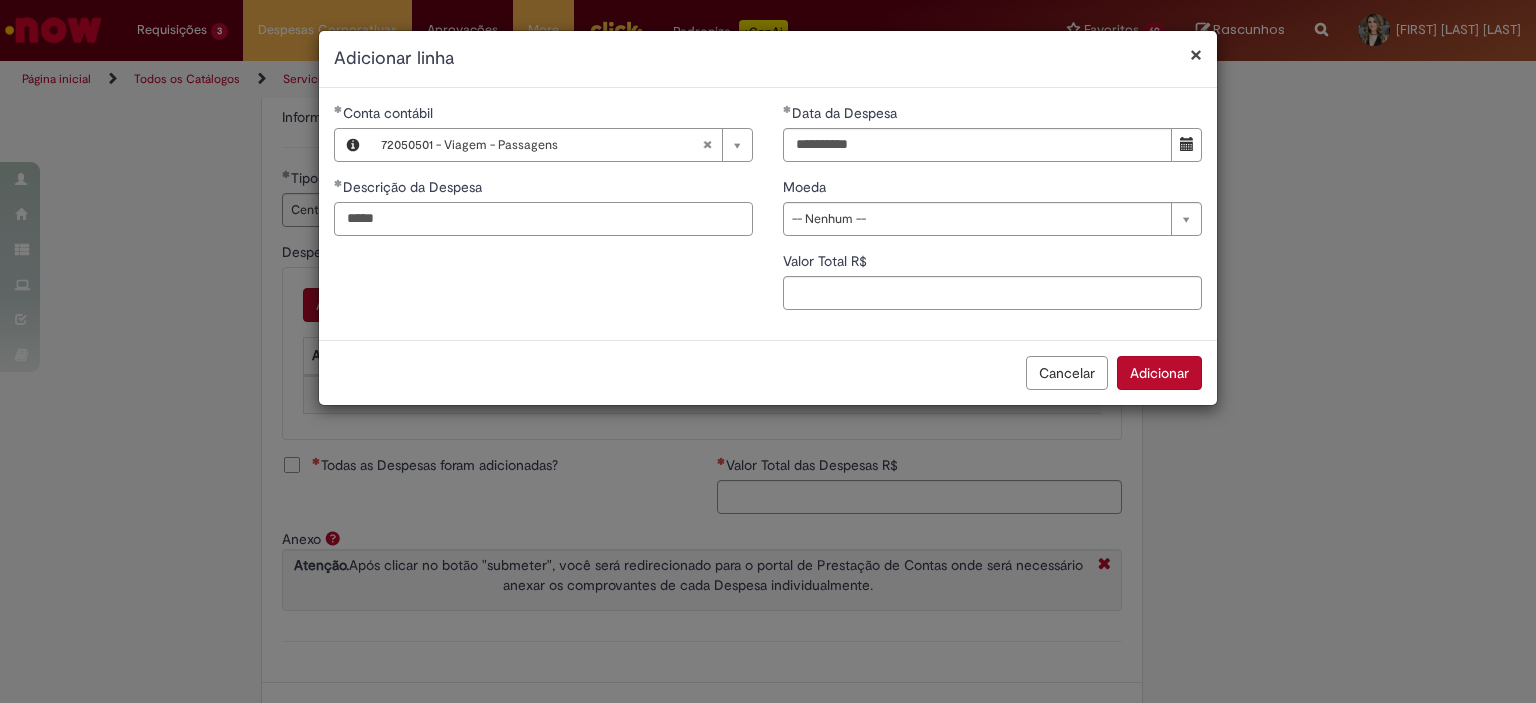 click on "*****" at bounding box center (543, 219) 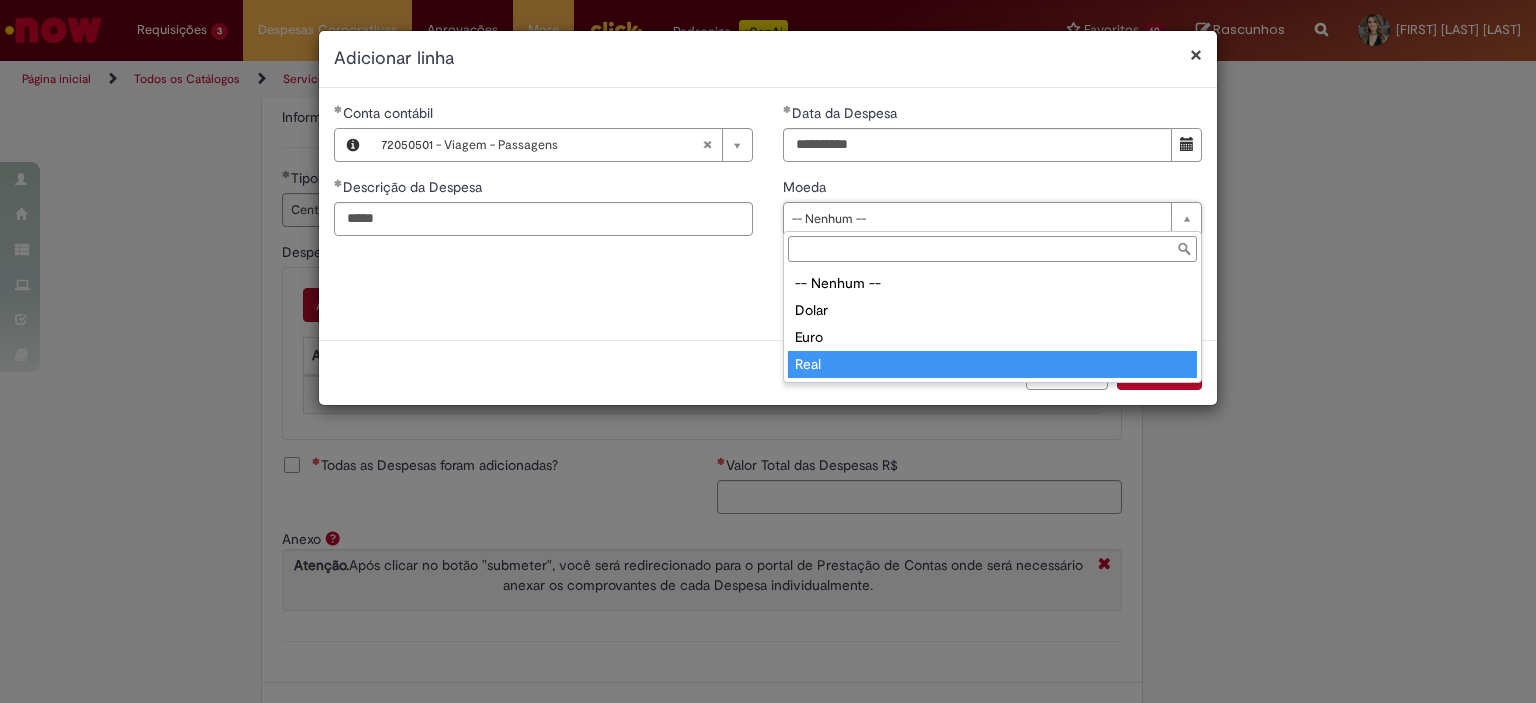 type on "****" 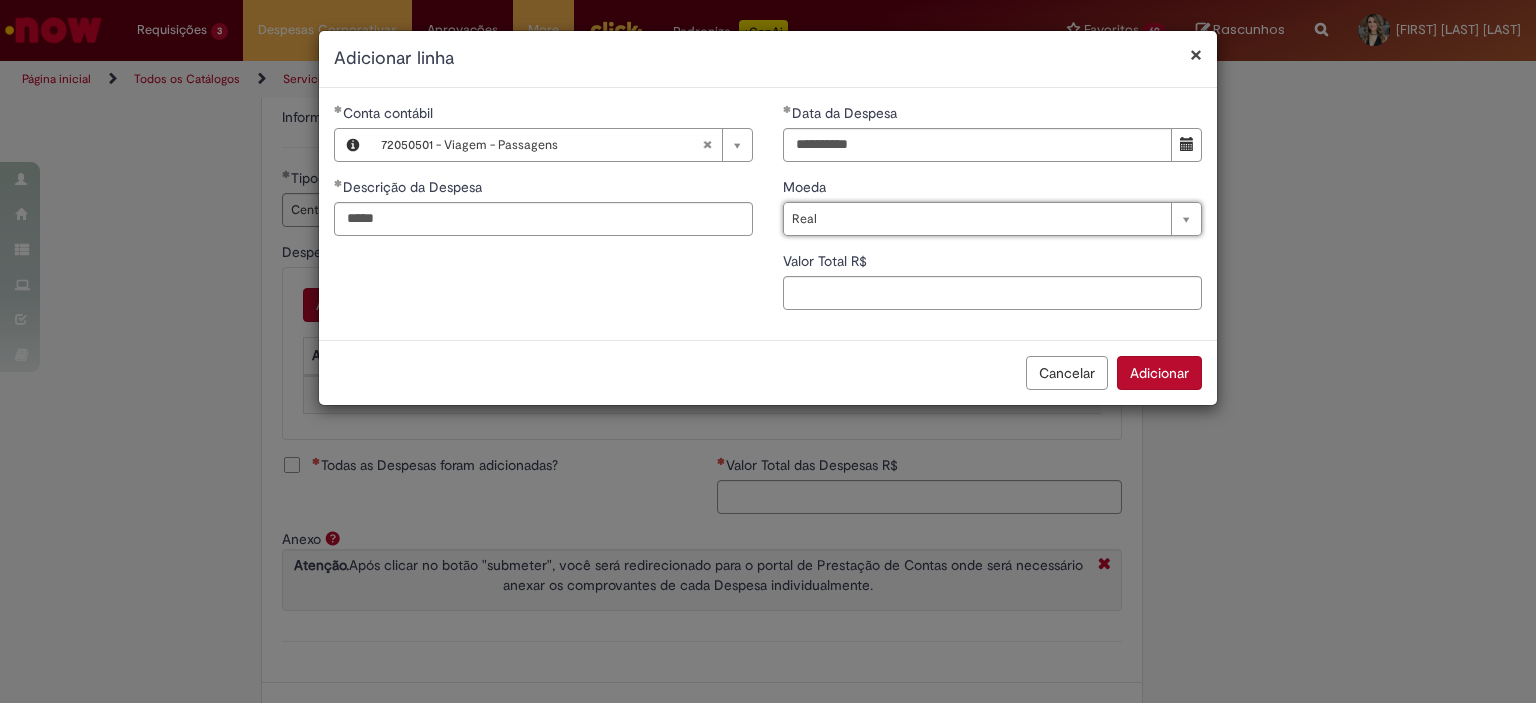 click on "**********" at bounding box center [992, 214] 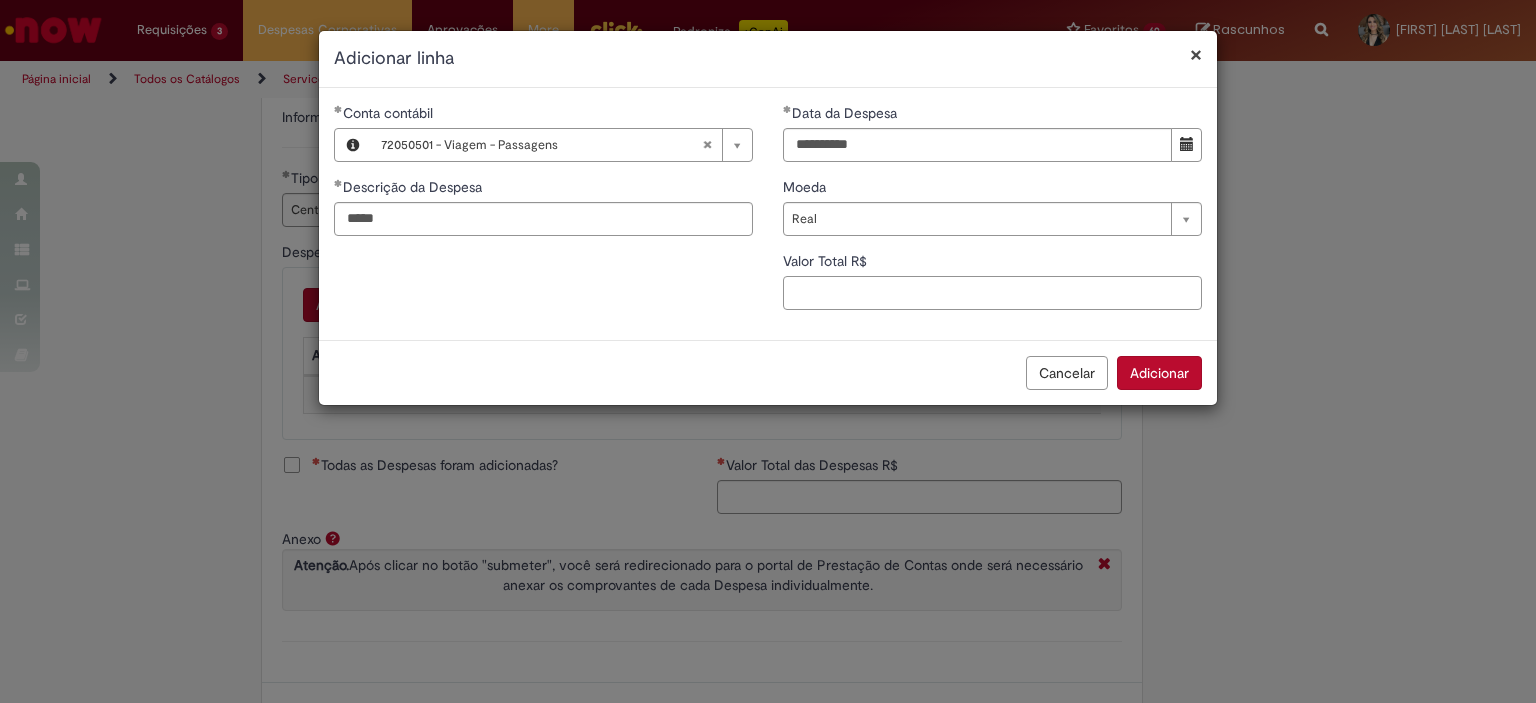 click on "Valor Total R$" at bounding box center (992, 293) 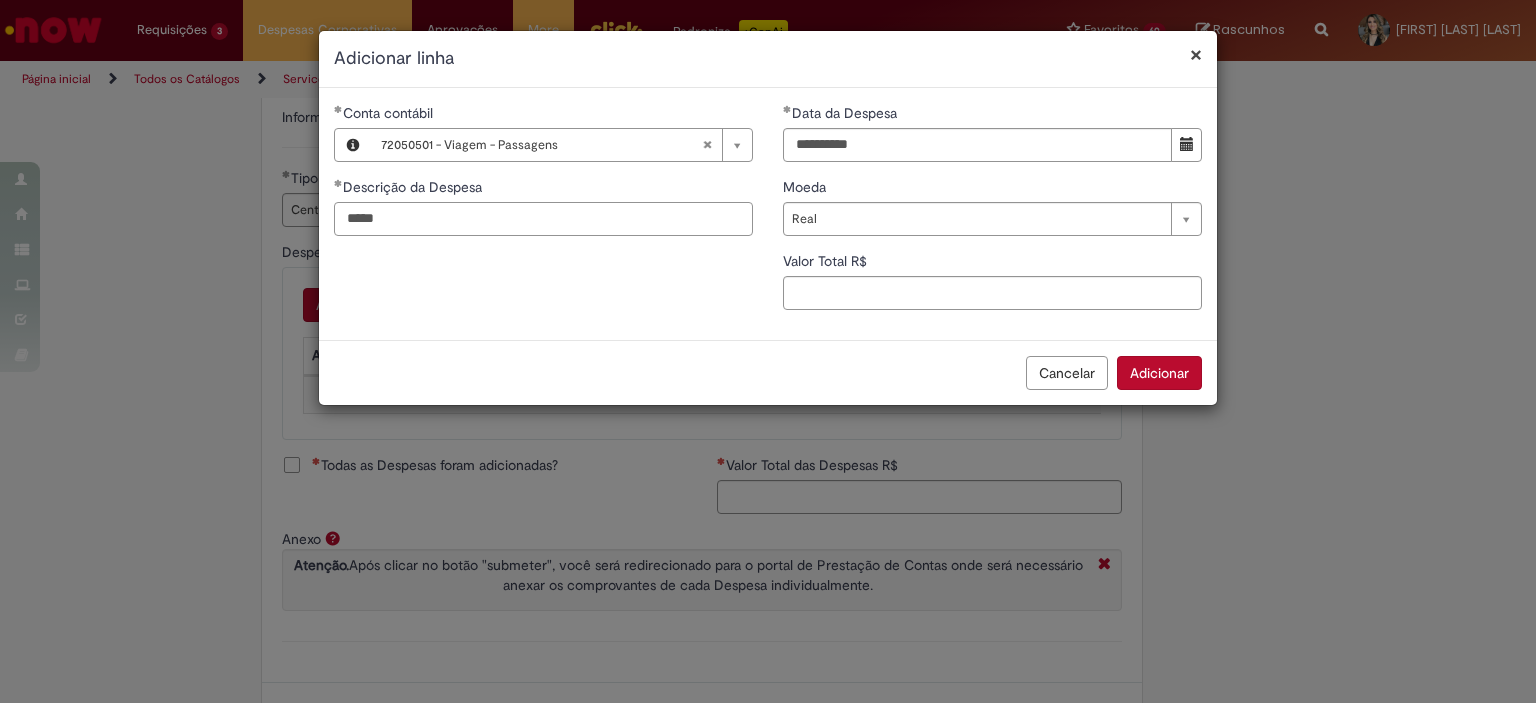 drag, startPoint x: 377, startPoint y: 216, endPoint x: 279, endPoint y: 202, distance: 98.99495 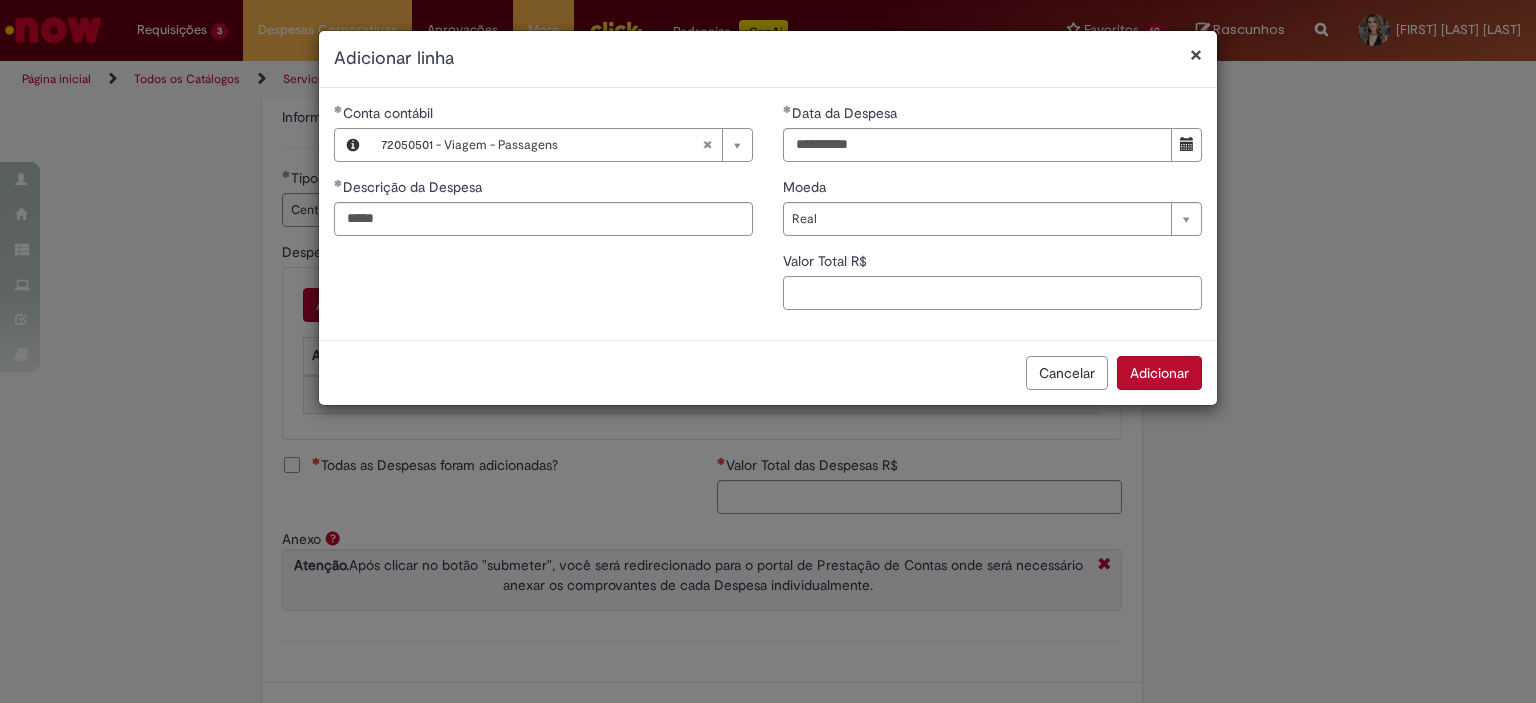 click on "Valor Total R$" at bounding box center (992, 293) 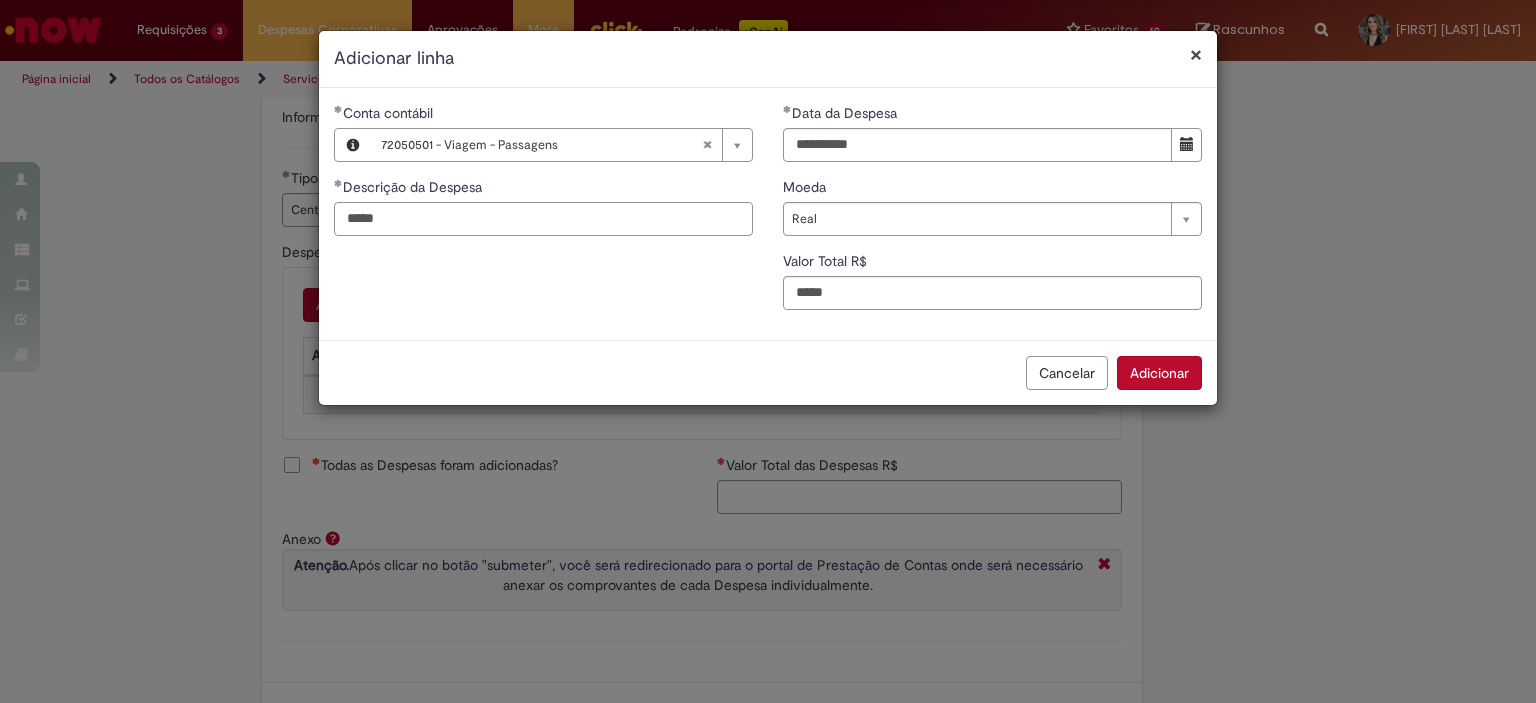 type on "*****" 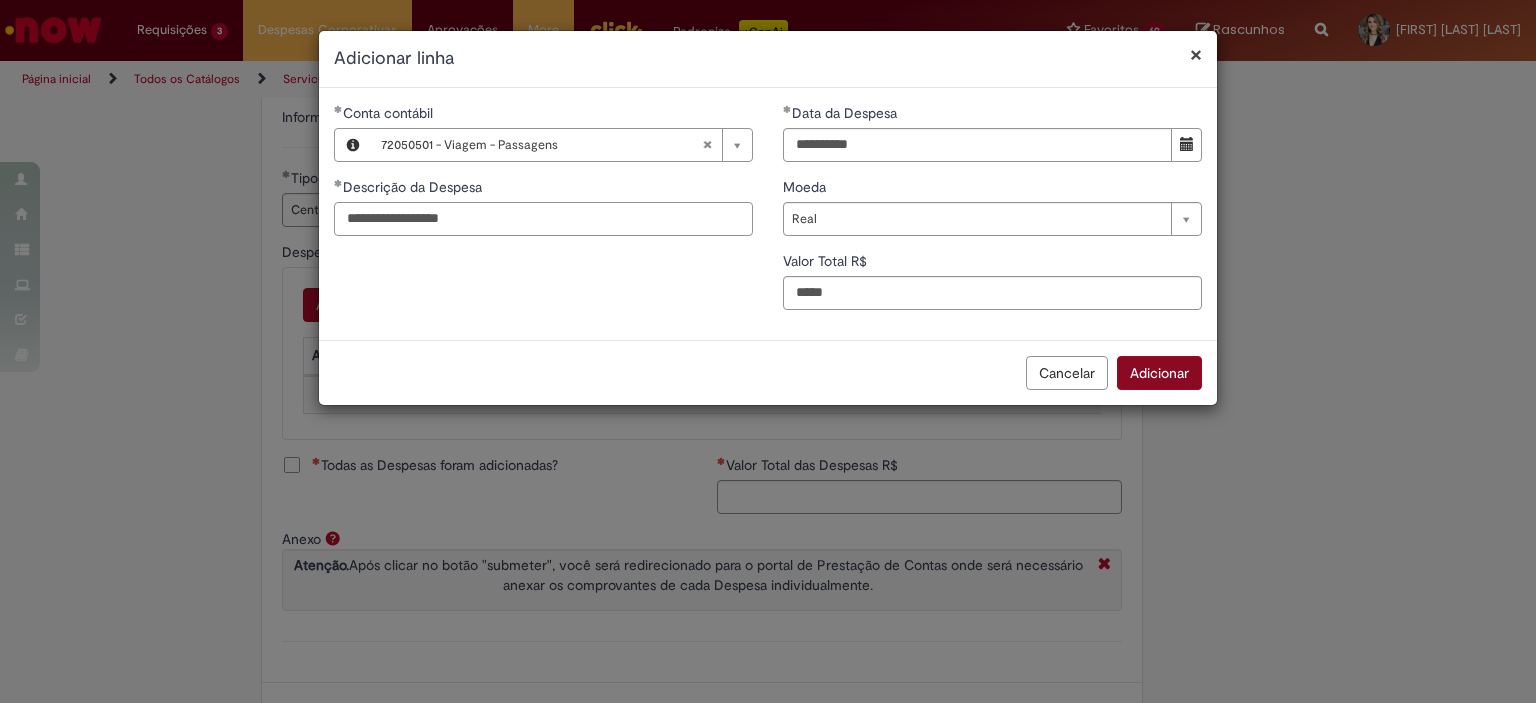 type on "**********" 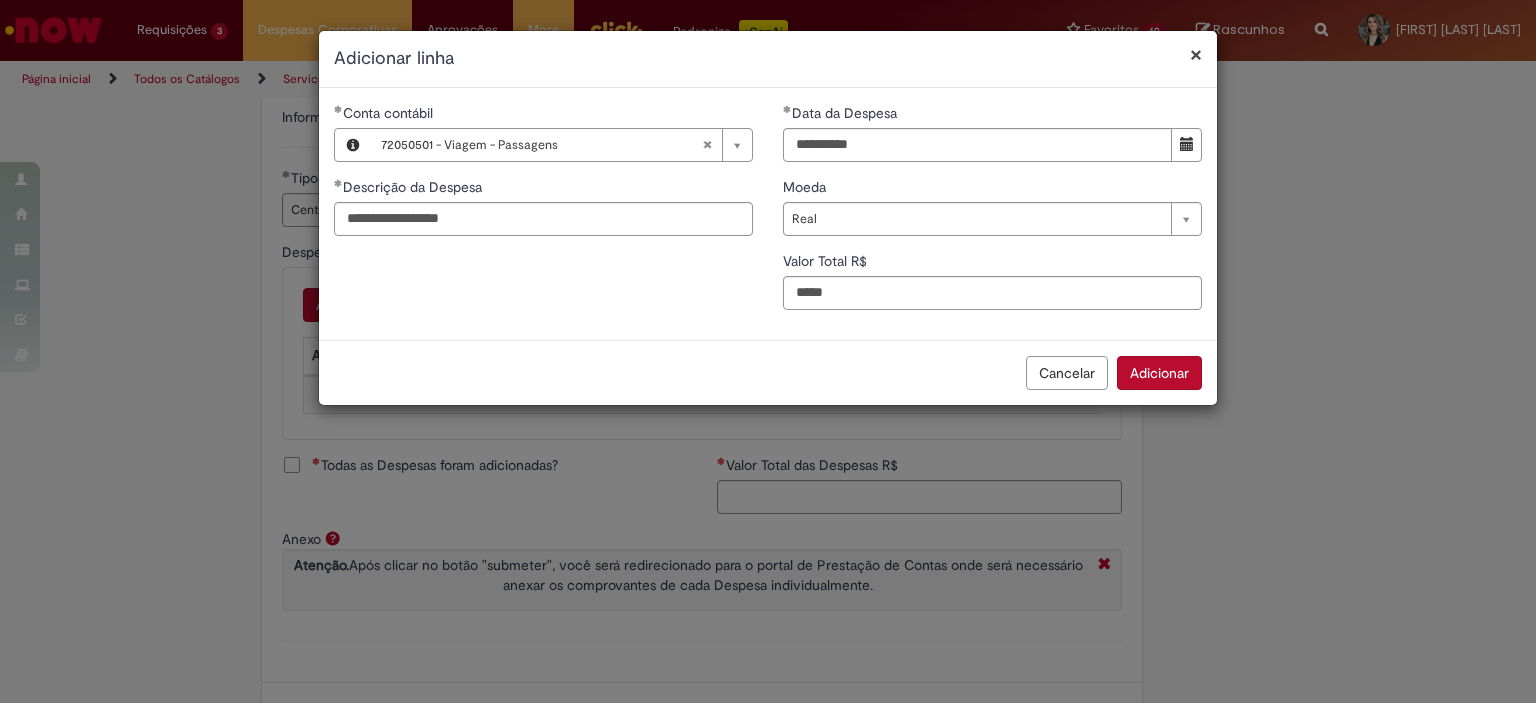 click on "Adicionar" at bounding box center [1159, 373] 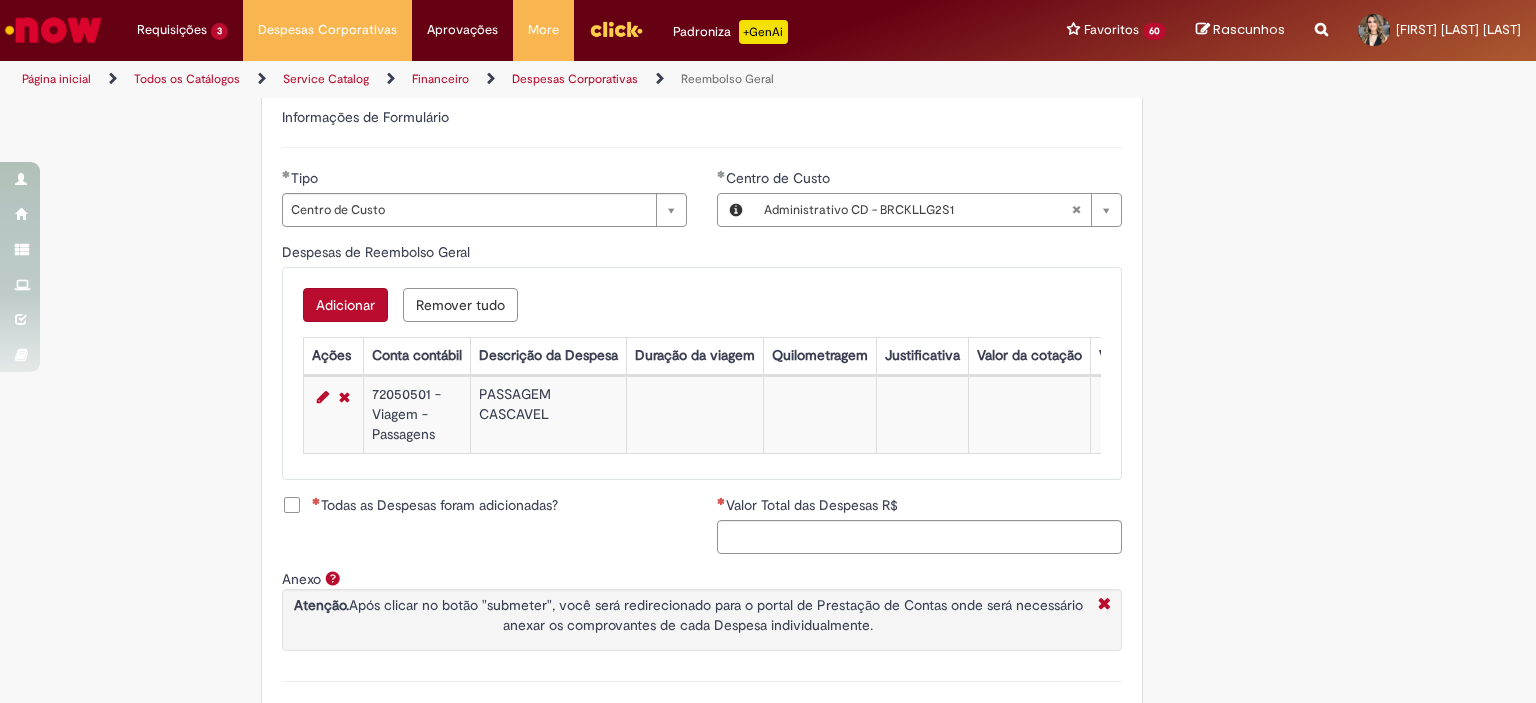 click on "Todas as Despesas foram adicionadas?" at bounding box center [435, 505] 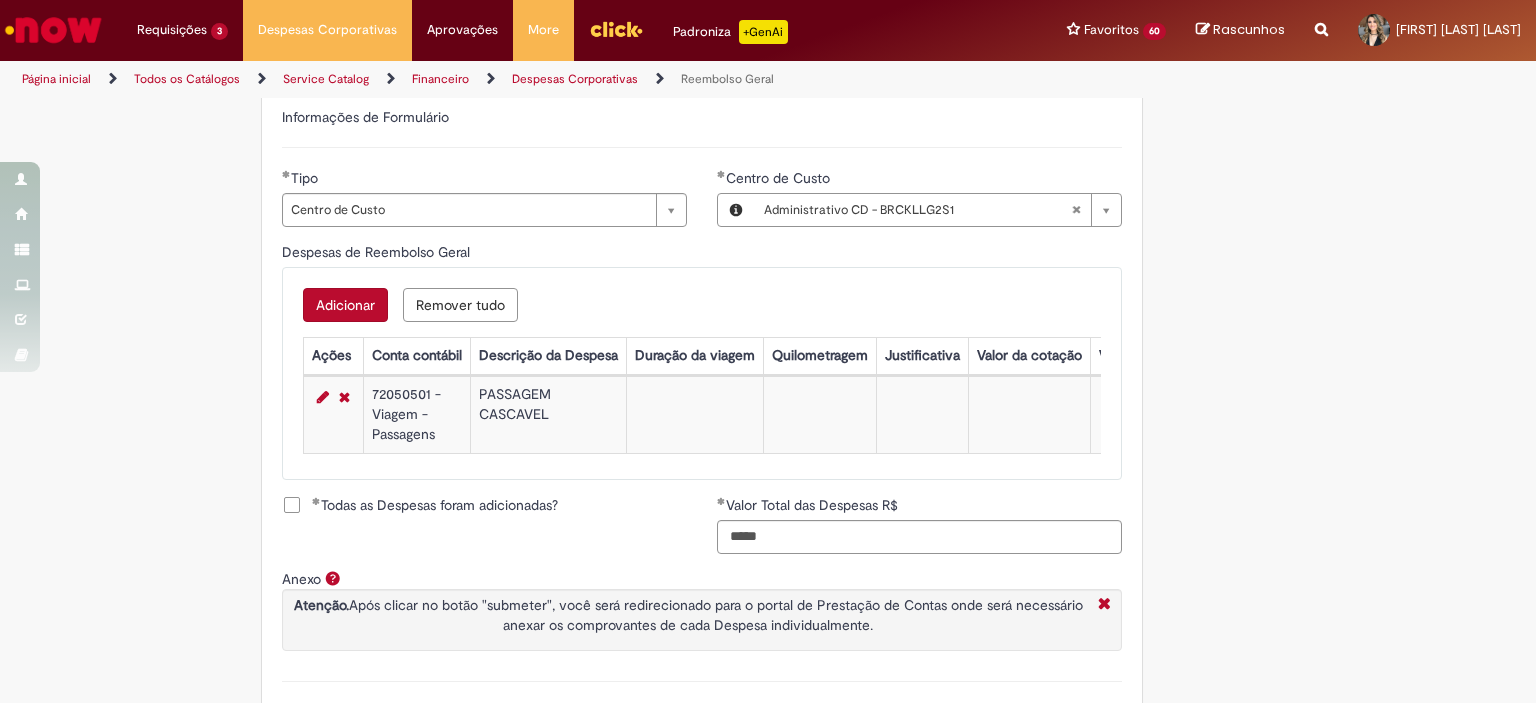 scroll, scrollTop: 828, scrollLeft: 0, axis: vertical 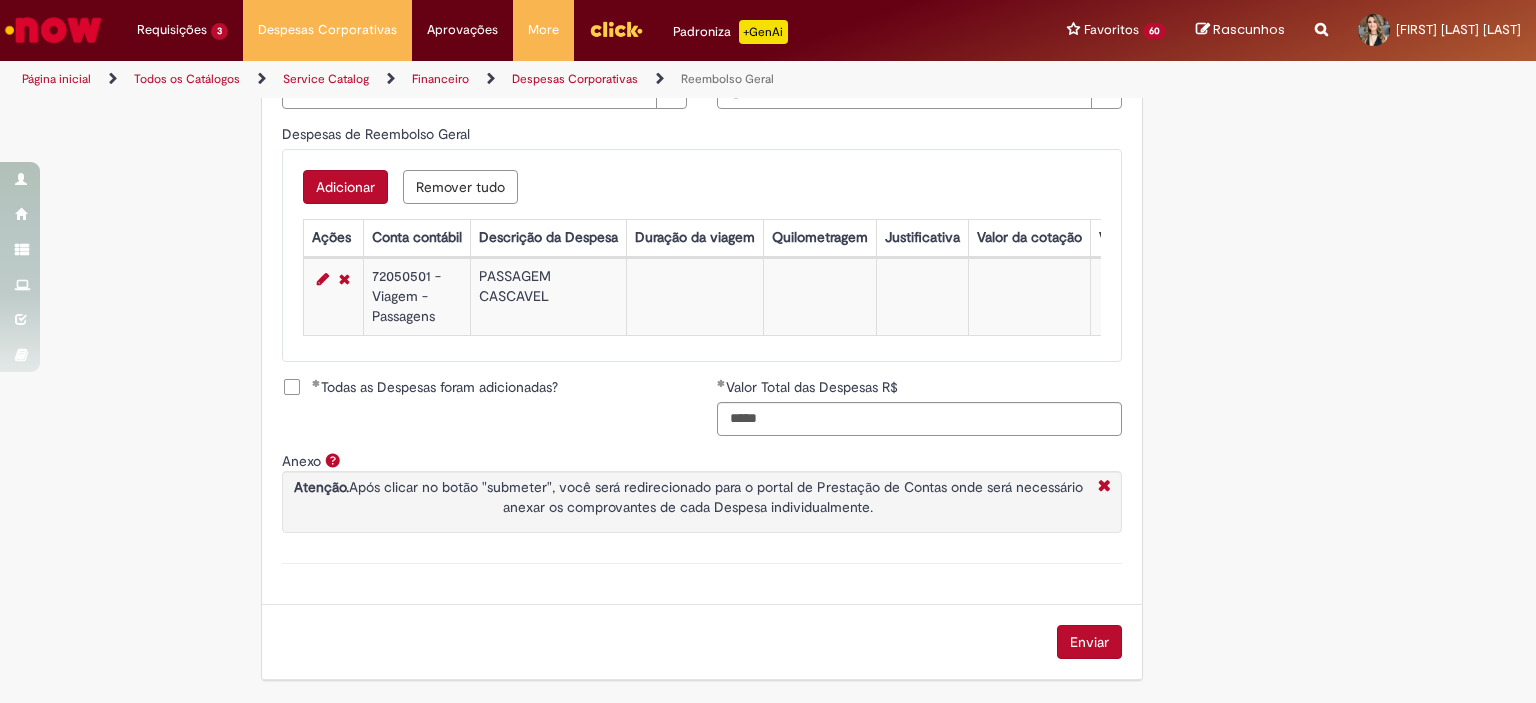 click on "Enviar" at bounding box center [1089, 642] 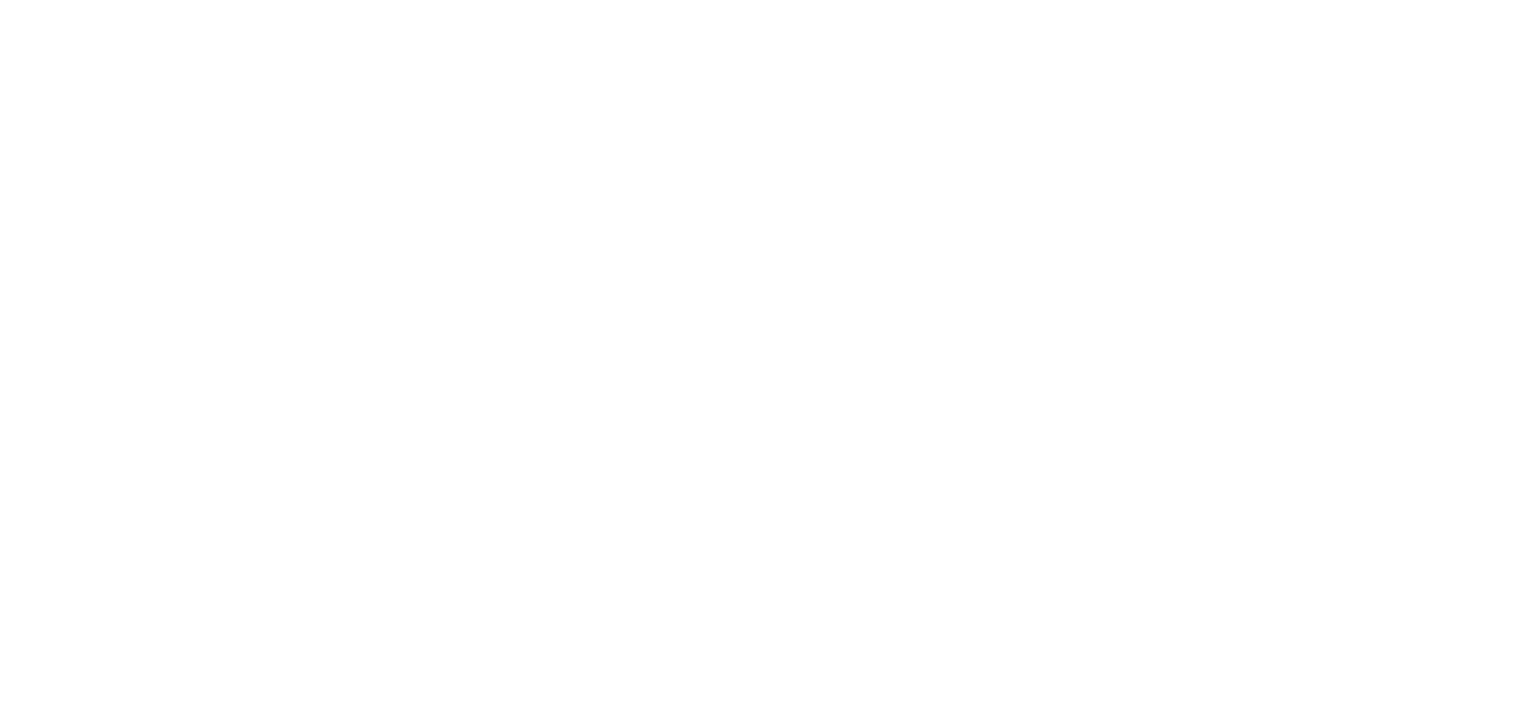 scroll, scrollTop: 0, scrollLeft: 0, axis: both 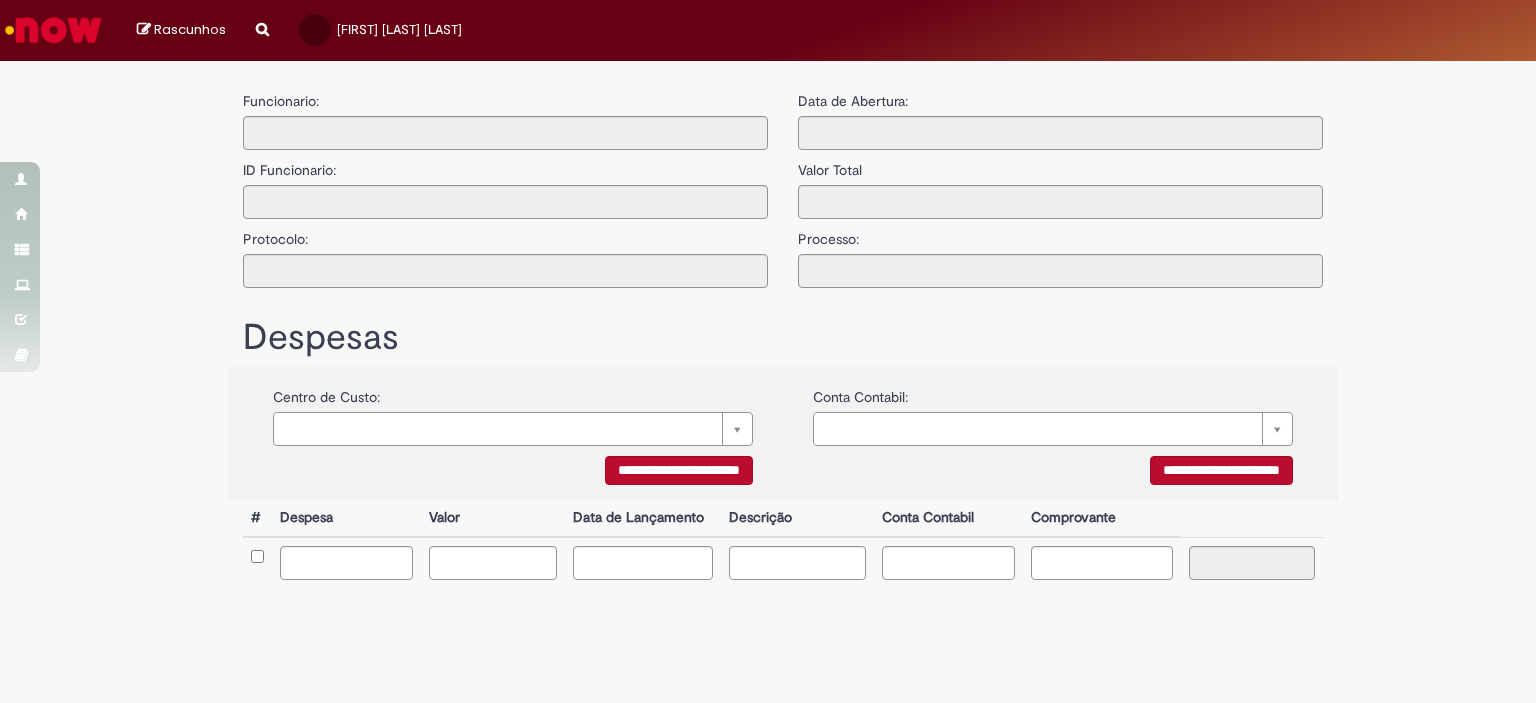 type on "**********" 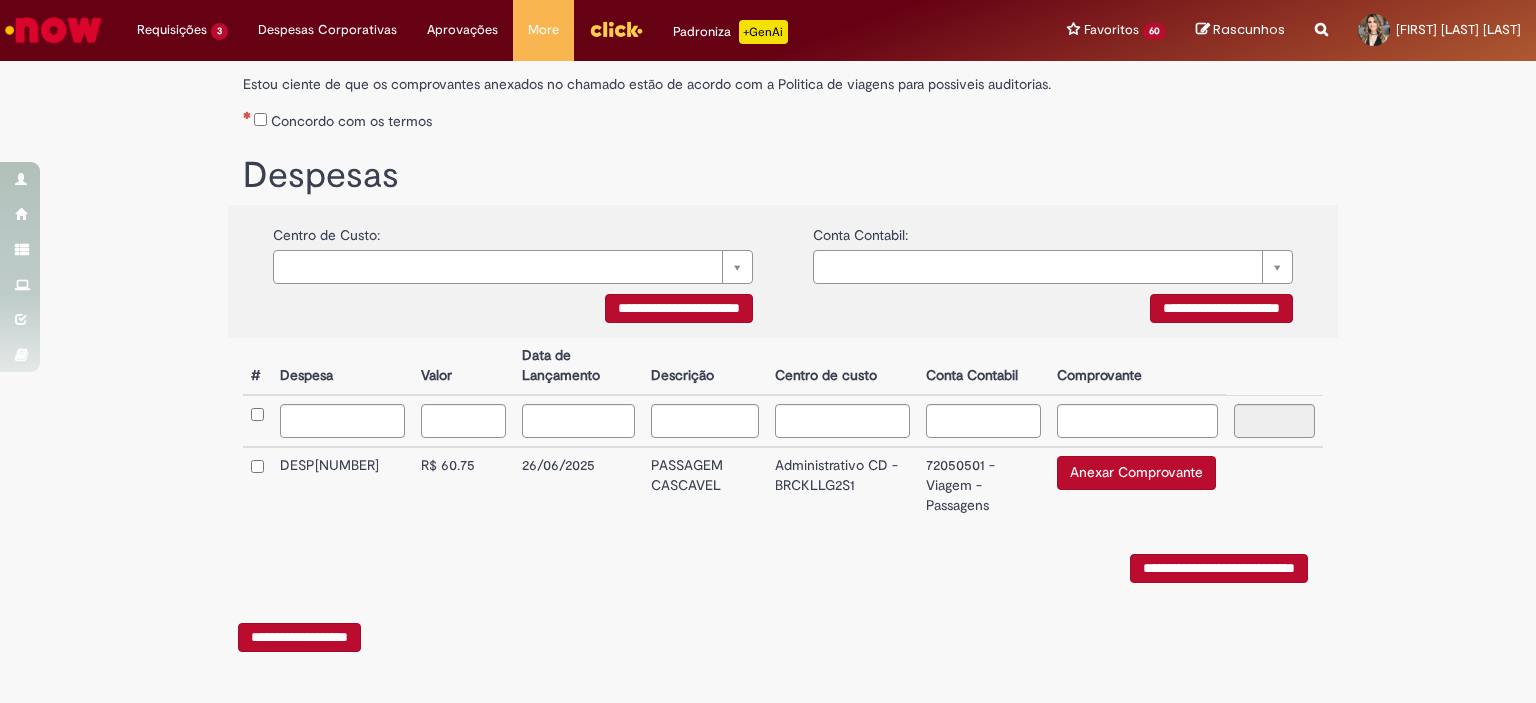 scroll, scrollTop: 276, scrollLeft: 0, axis: vertical 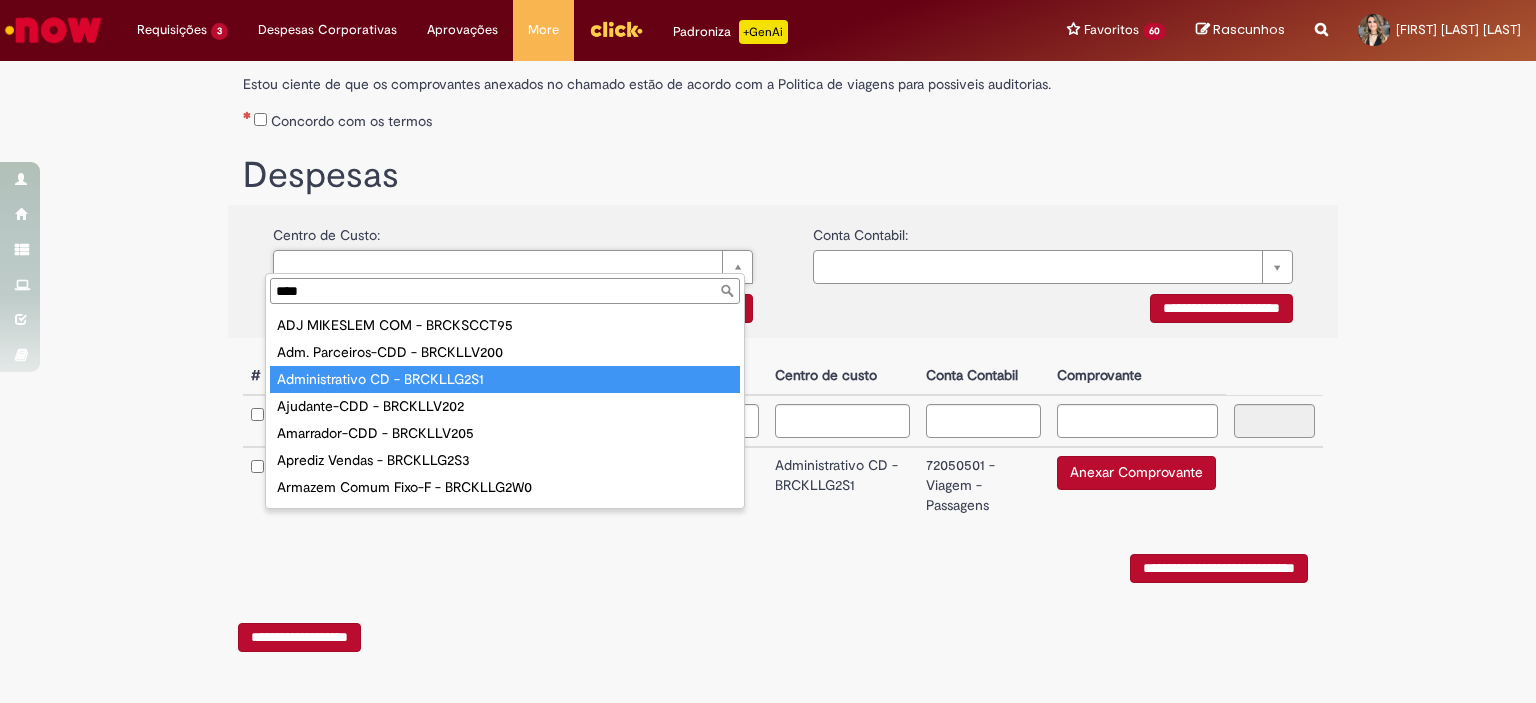 type on "****" 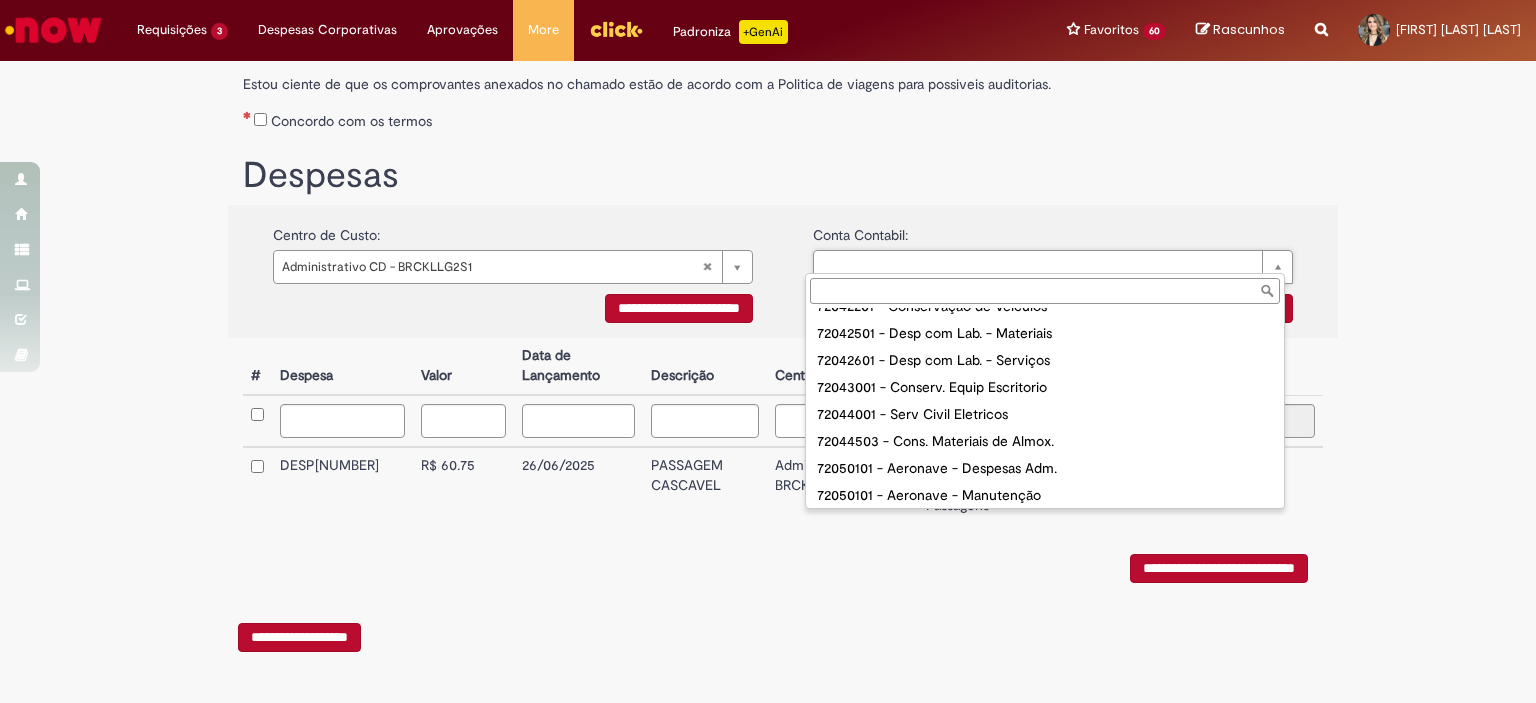 scroll, scrollTop: 600, scrollLeft: 0, axis: vertical 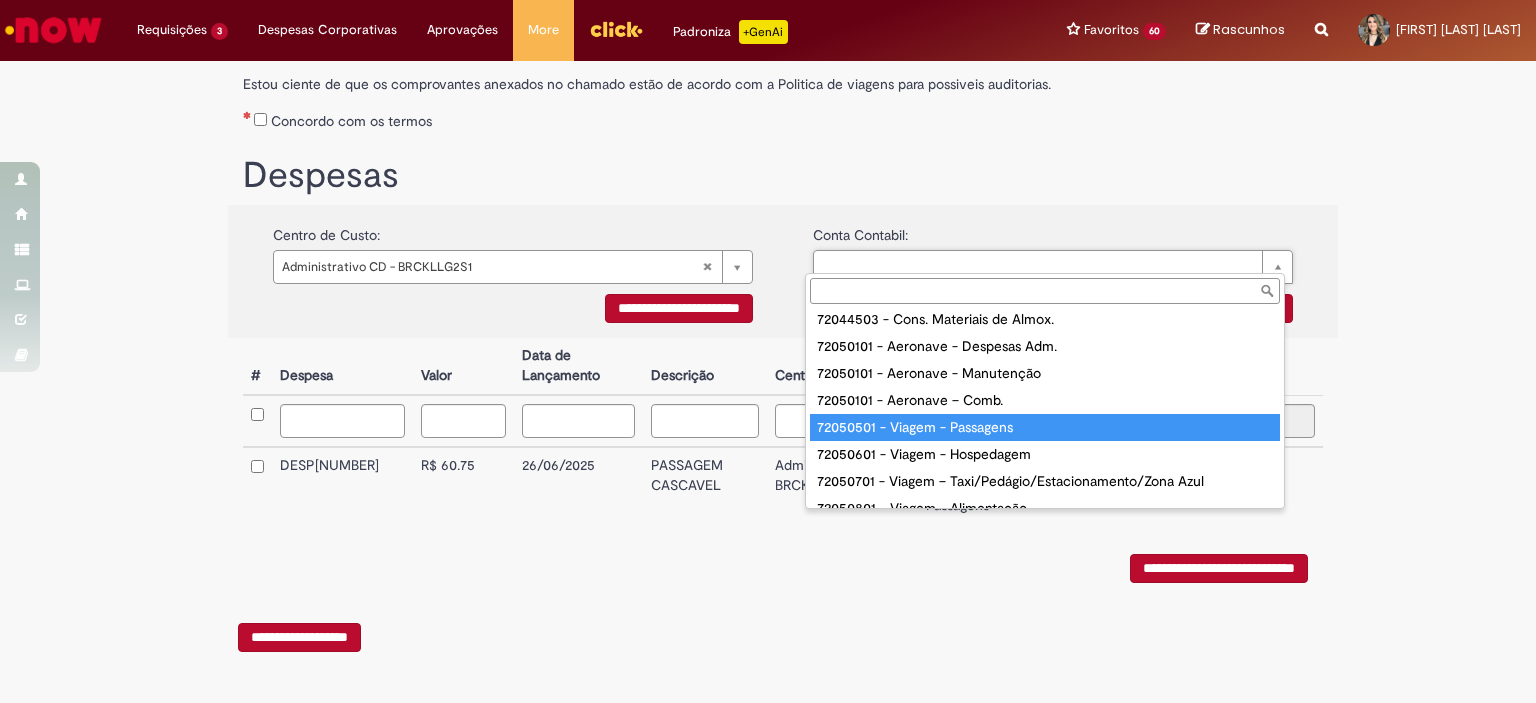 type on "**********" 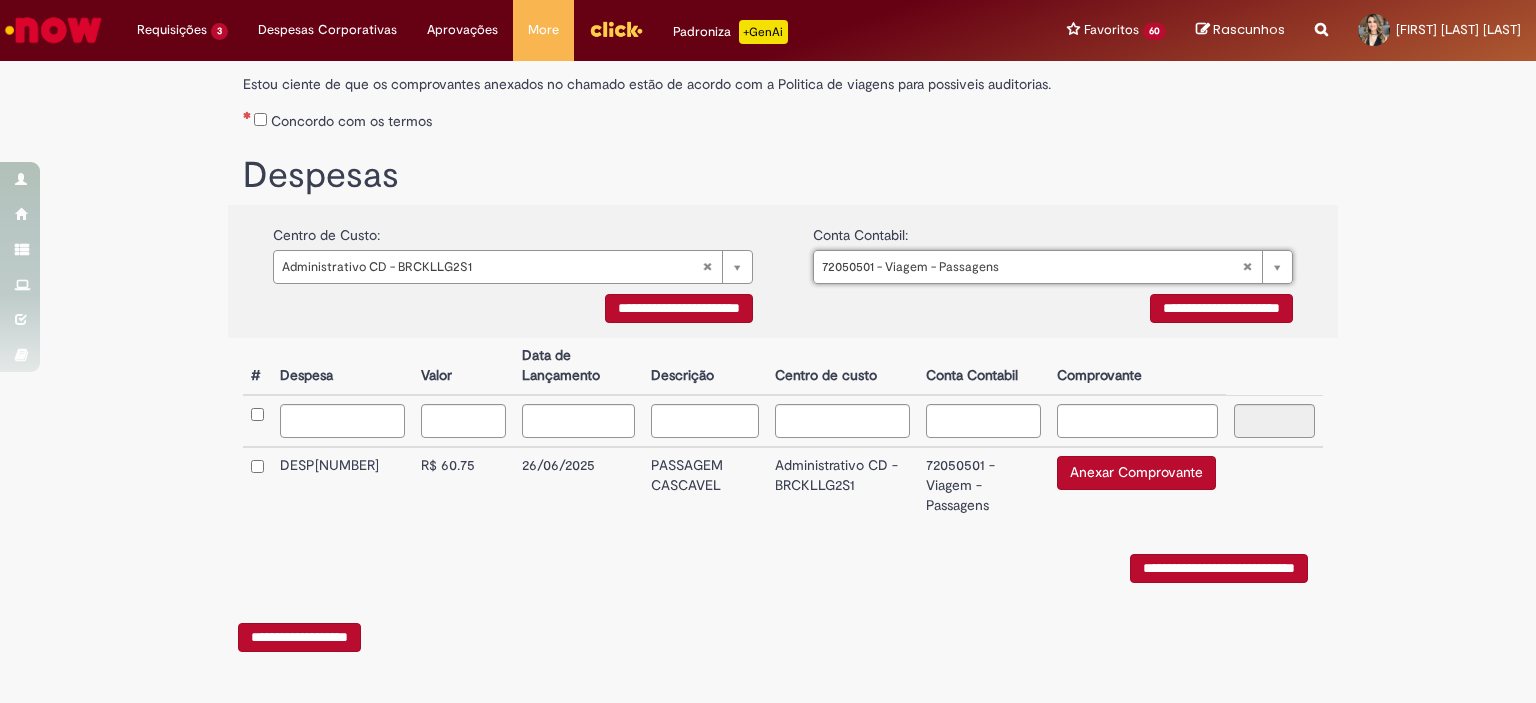 click on "**********" at bounding box center [679, 308] 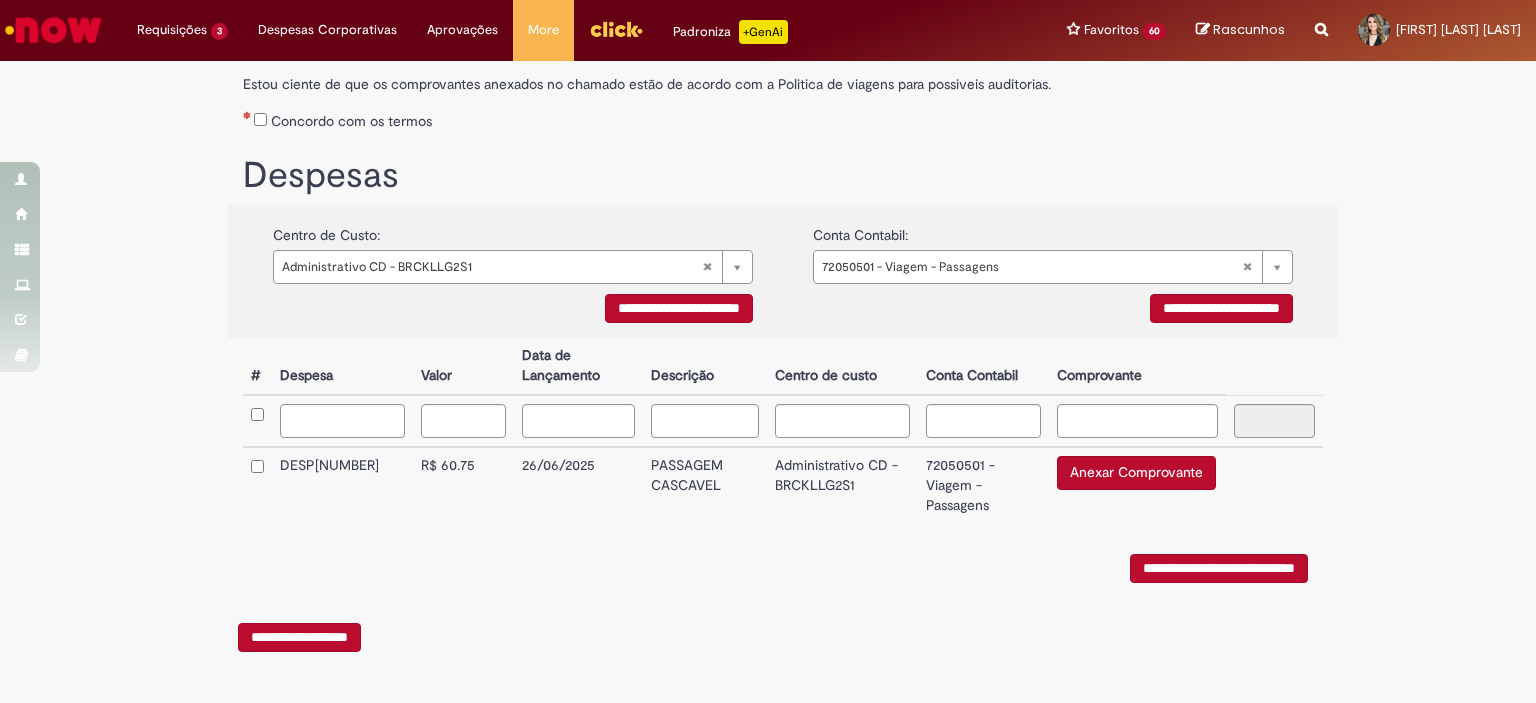 click on "**********" at bounding box center [1221, 308] 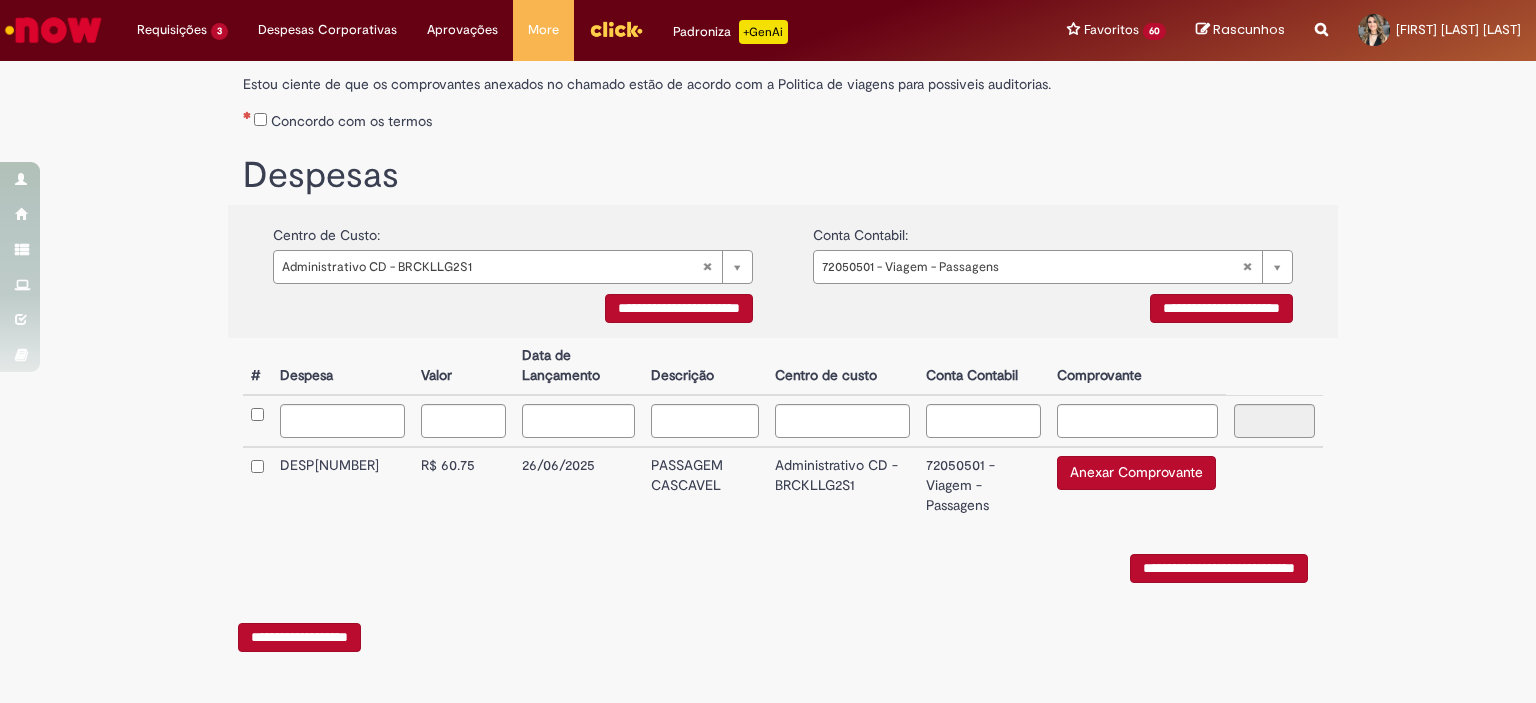 click on "Anexar Comprovante" at bounding box center (1136, 473) 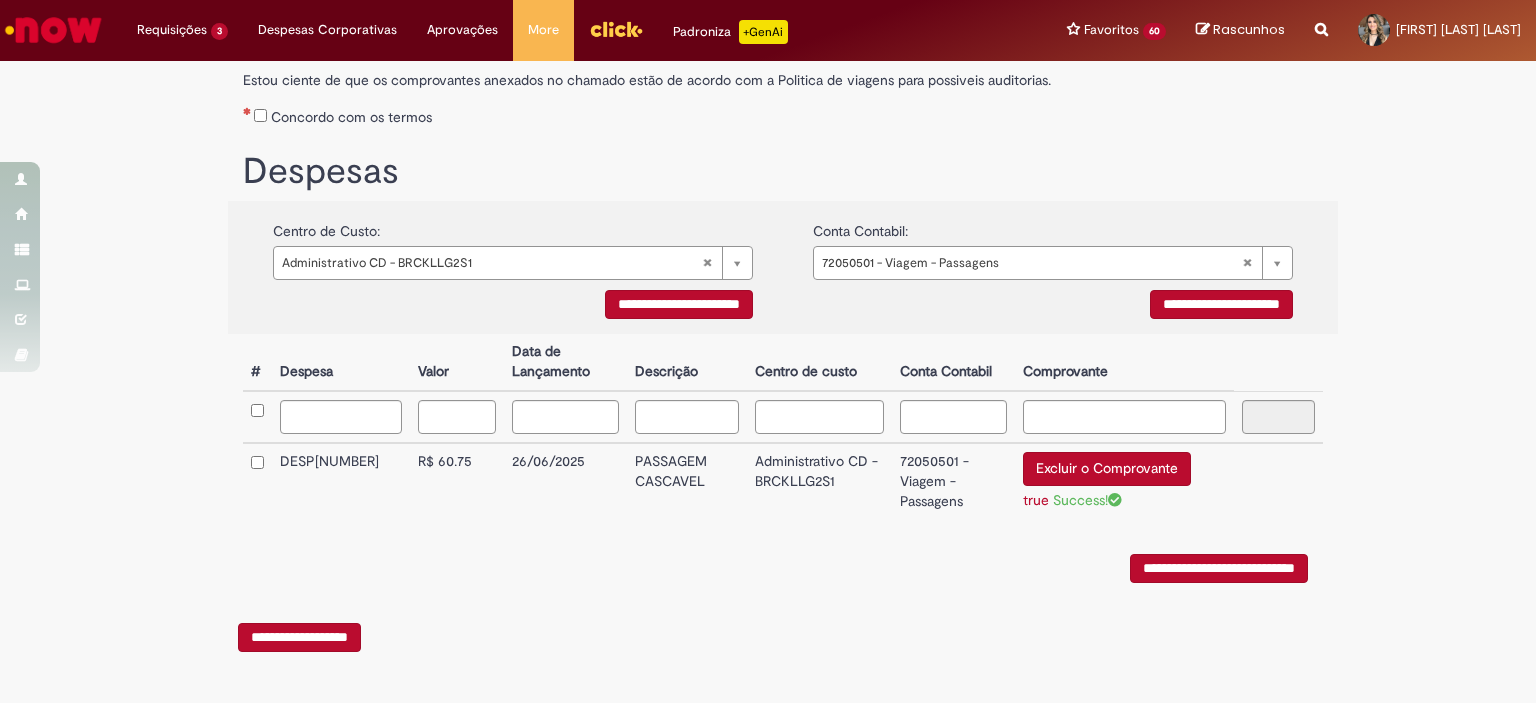 click on "**********" at bounding box center (1219, 568) 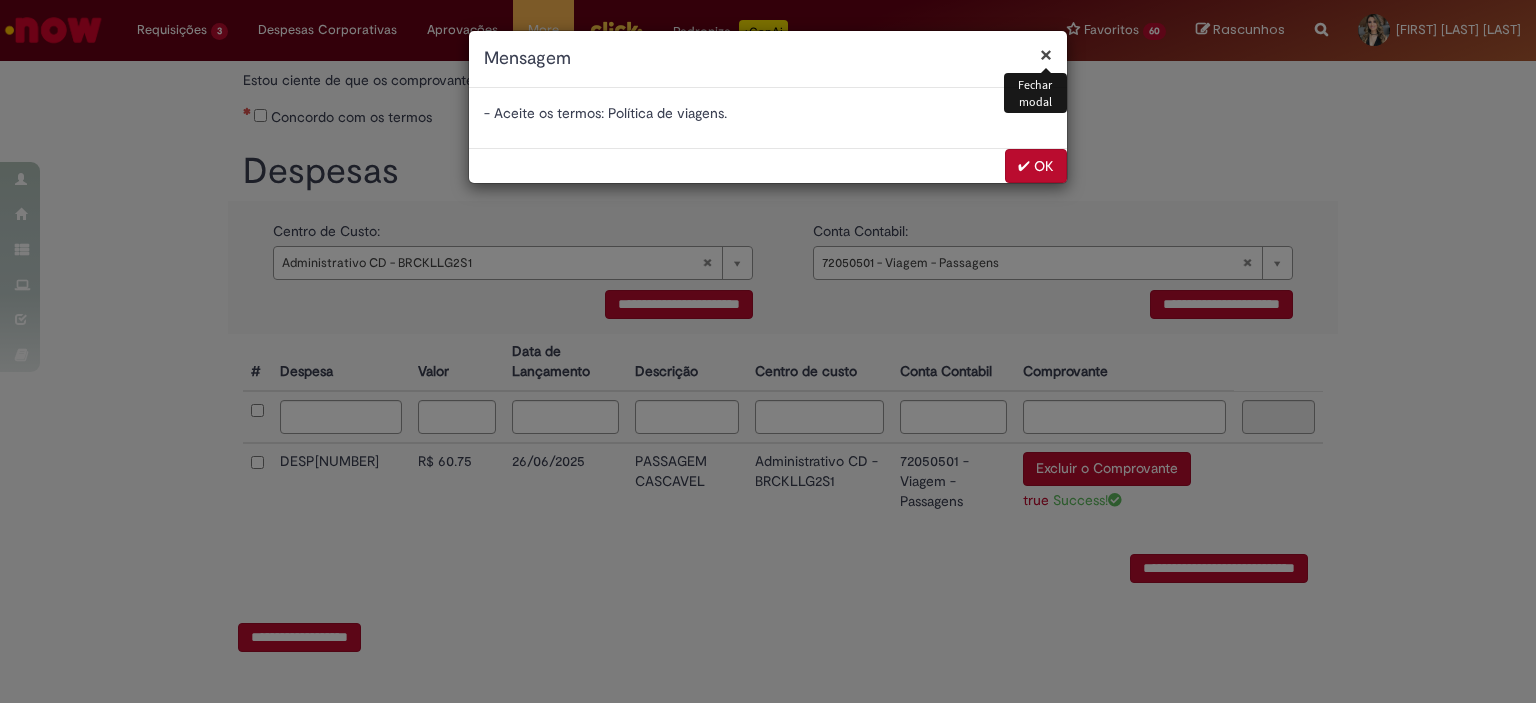 click on "✔ OK" at bounding box center [1036, 166] 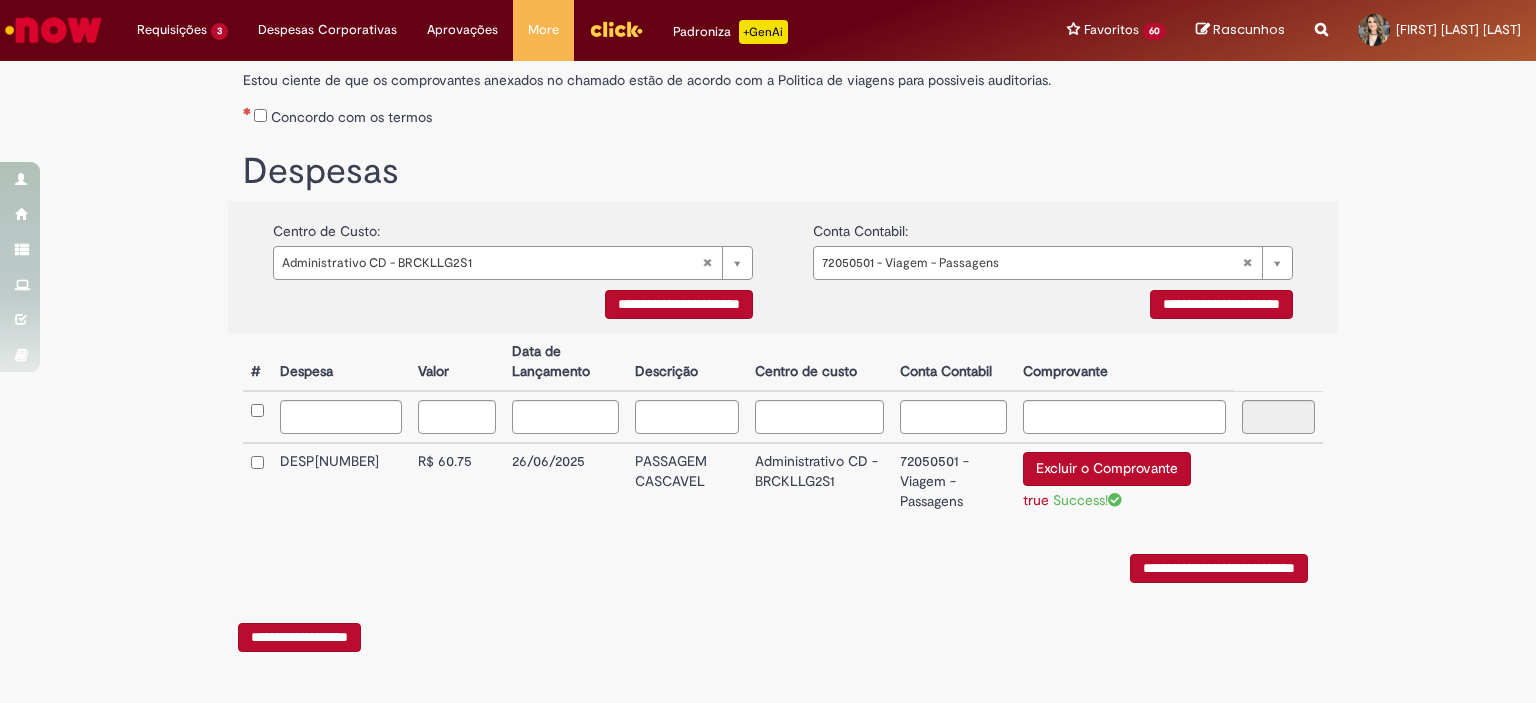 click on "**********" at bounding box center [1219, 568] 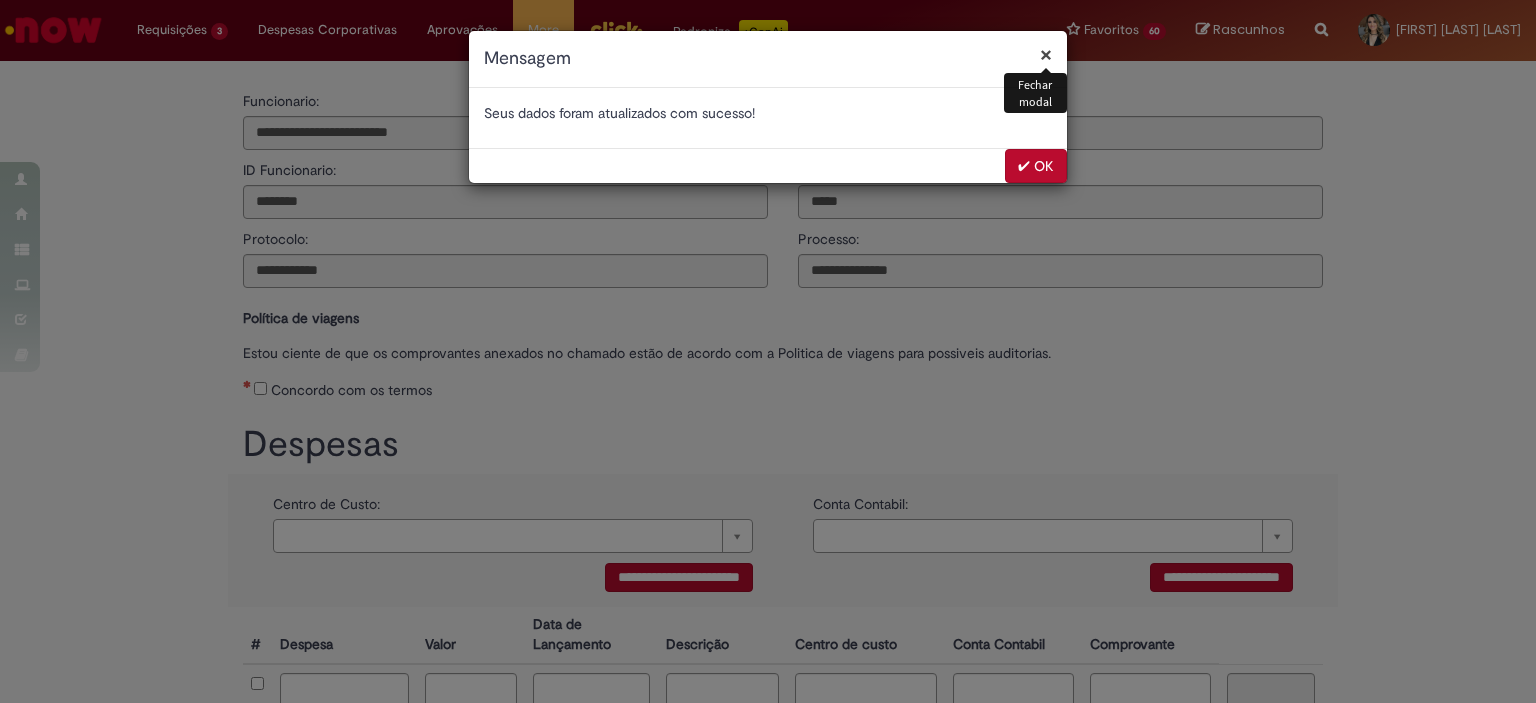 click on "✔ OK" at bounding box center (1036, 166) 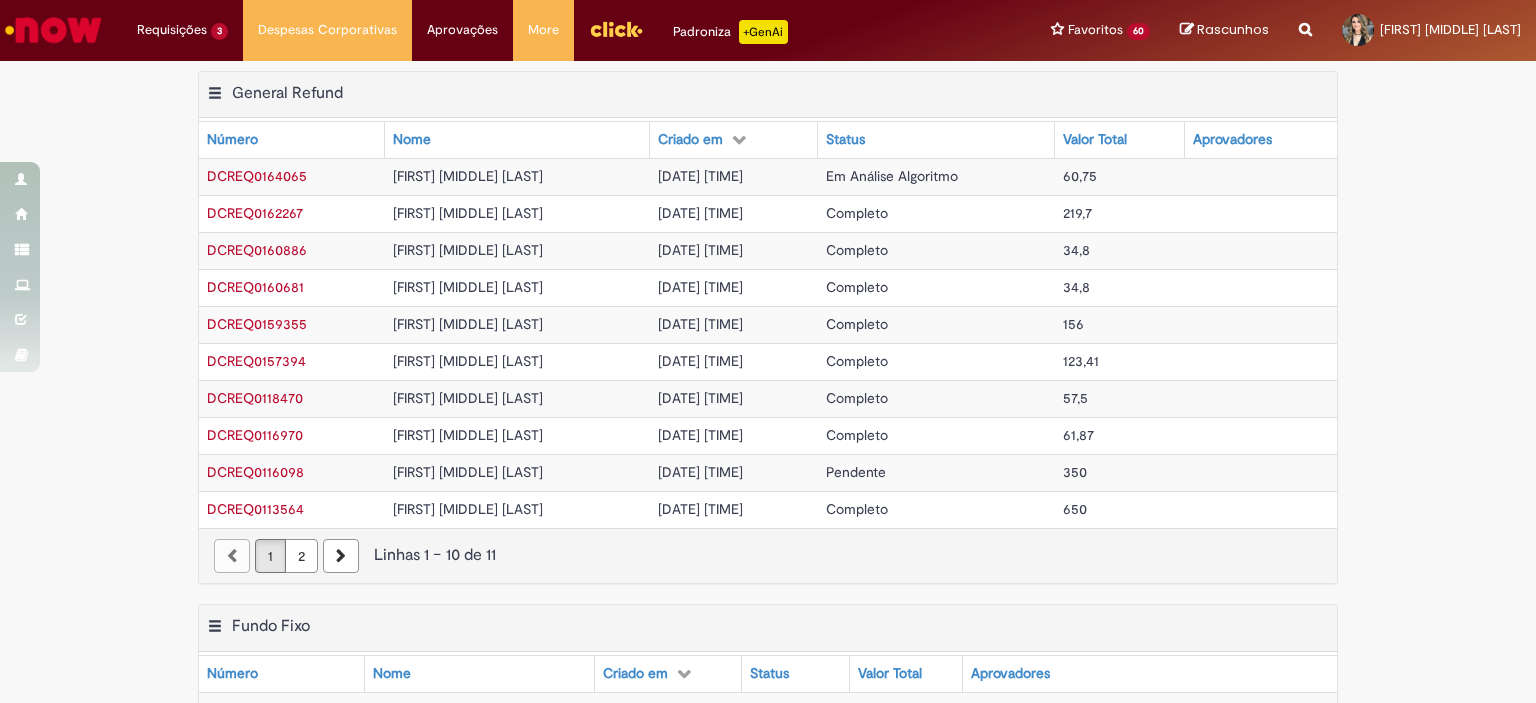 scroll, scrollTop: 0, scrollLeft: 0, axis: both 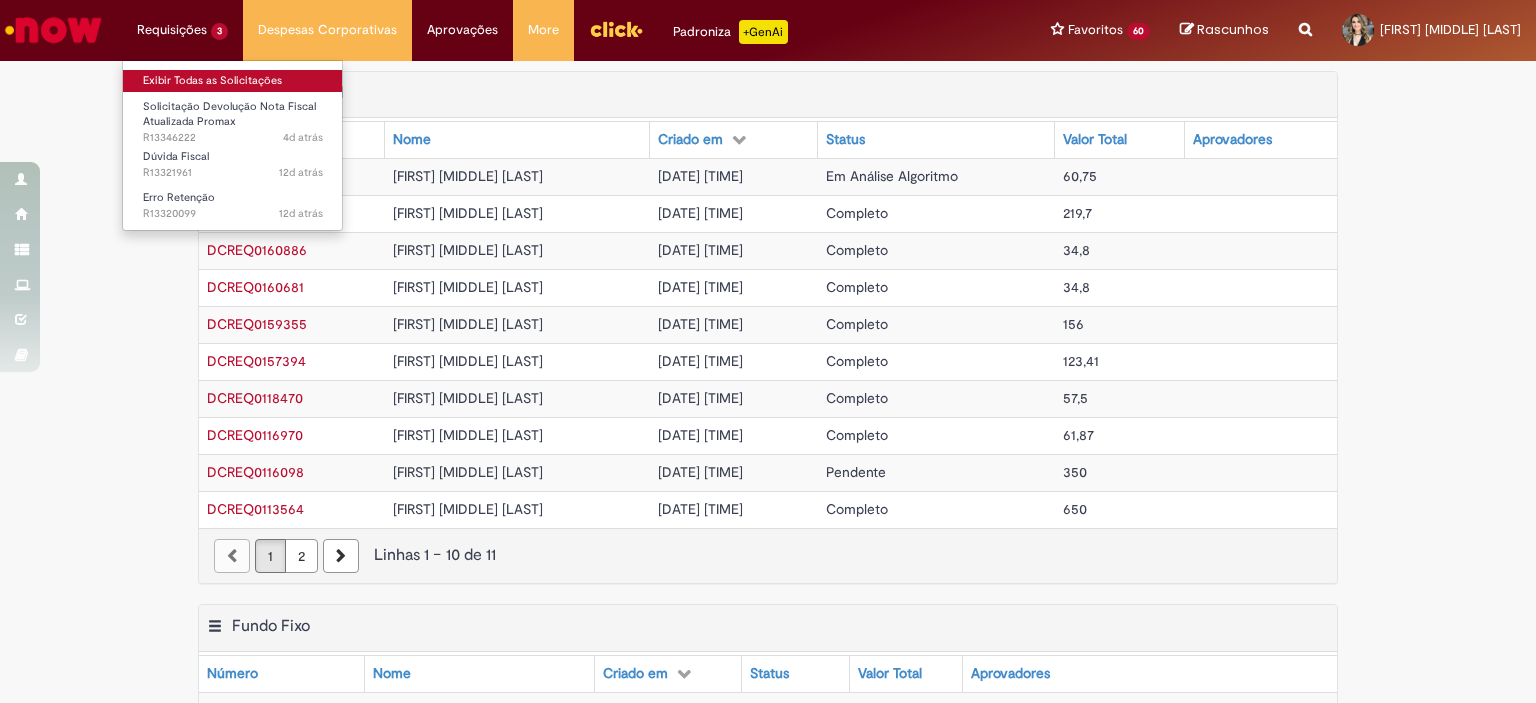 click on "Exibir Todas as Solicitações" at bounding box center [233, 81] 